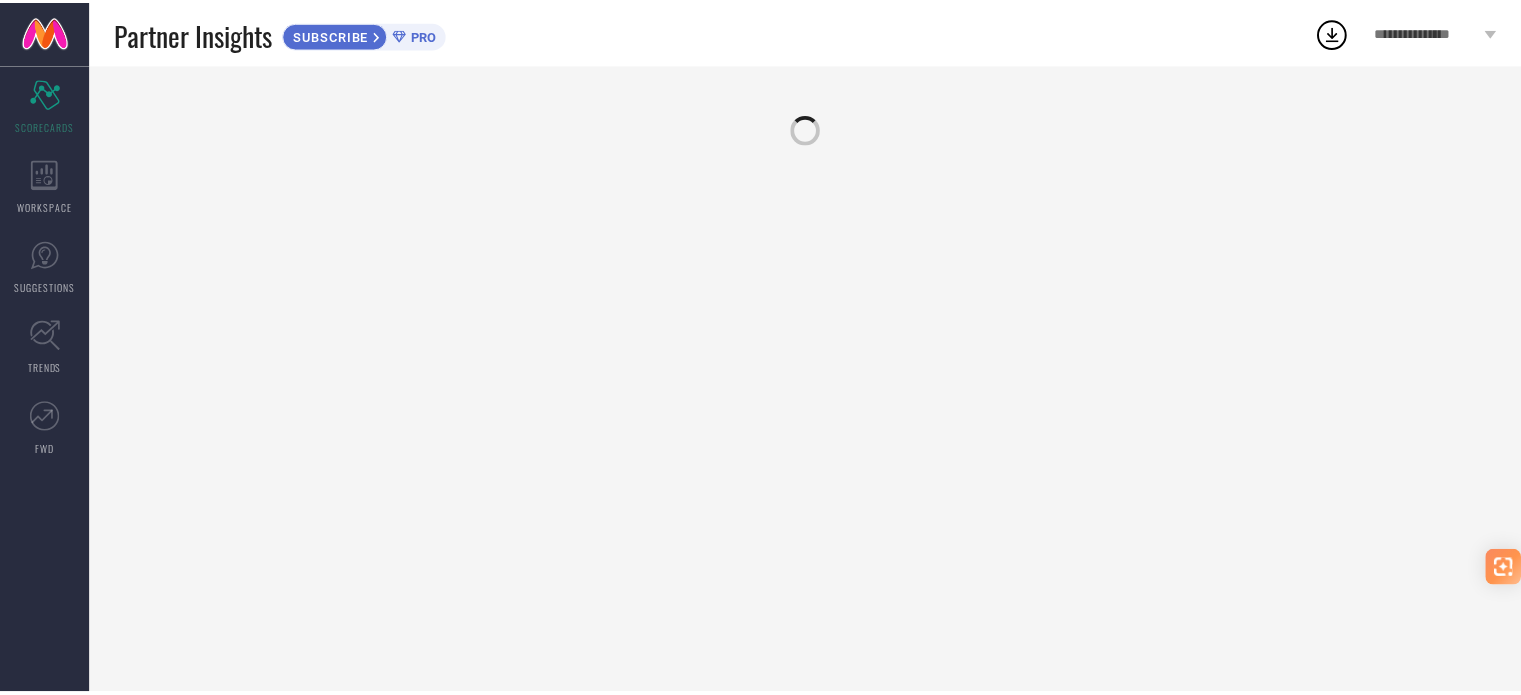 scroll, scrollTop: 0, scrollLeft: 0, axis: both 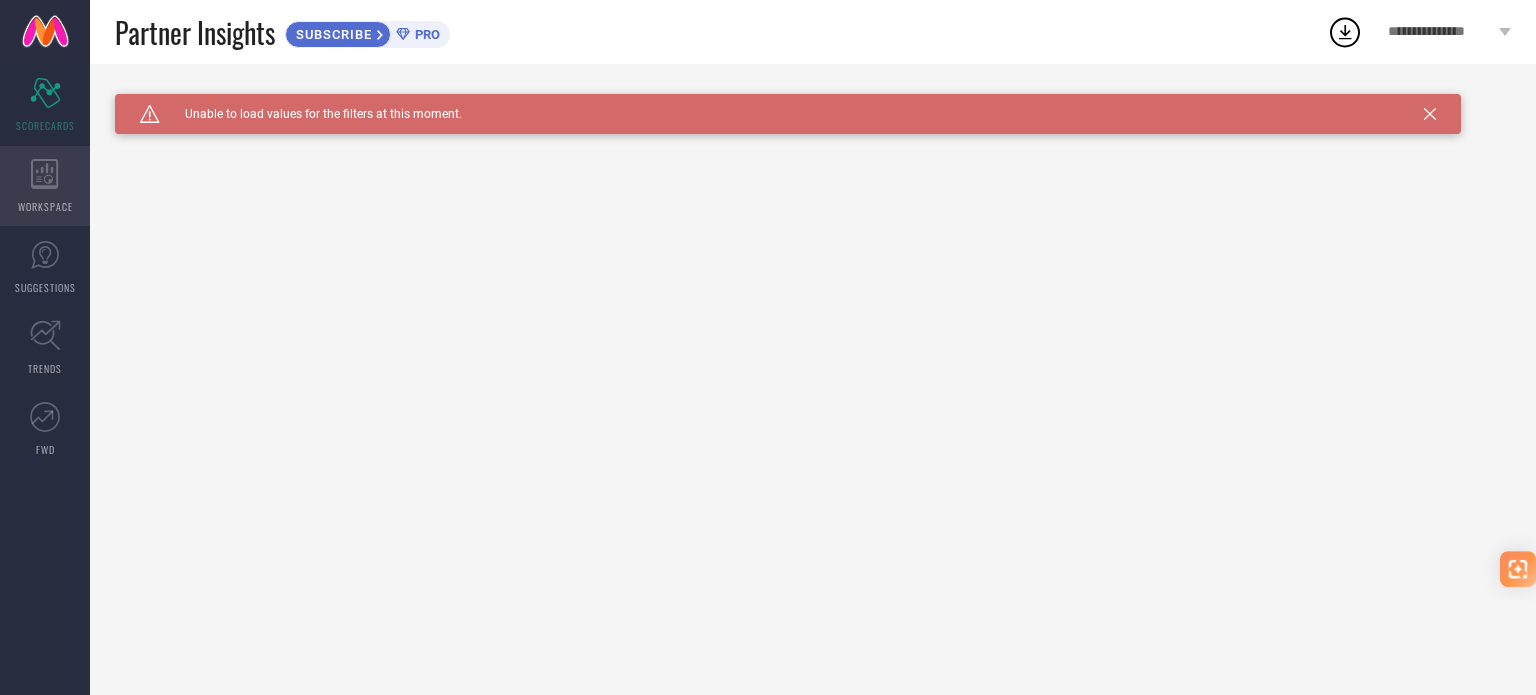 click 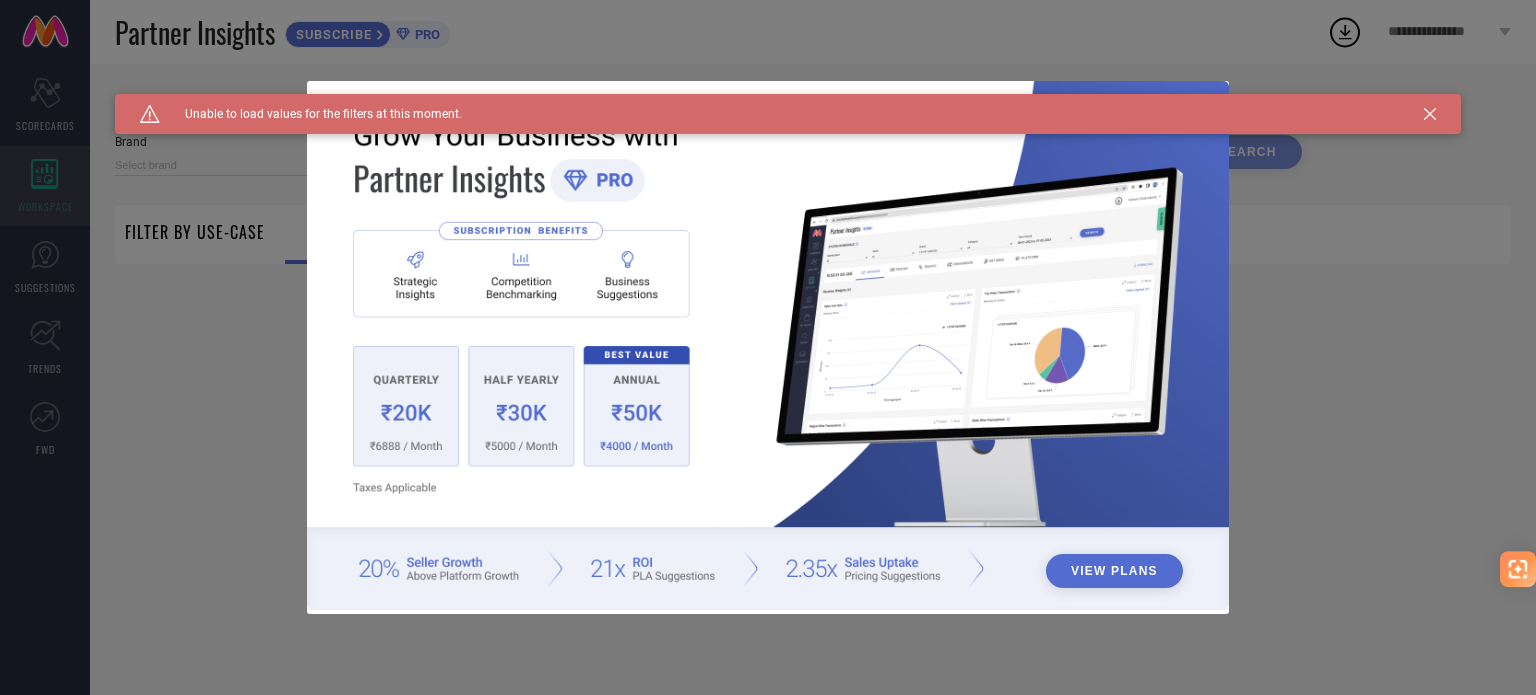 type on "1 STOP FASHION" 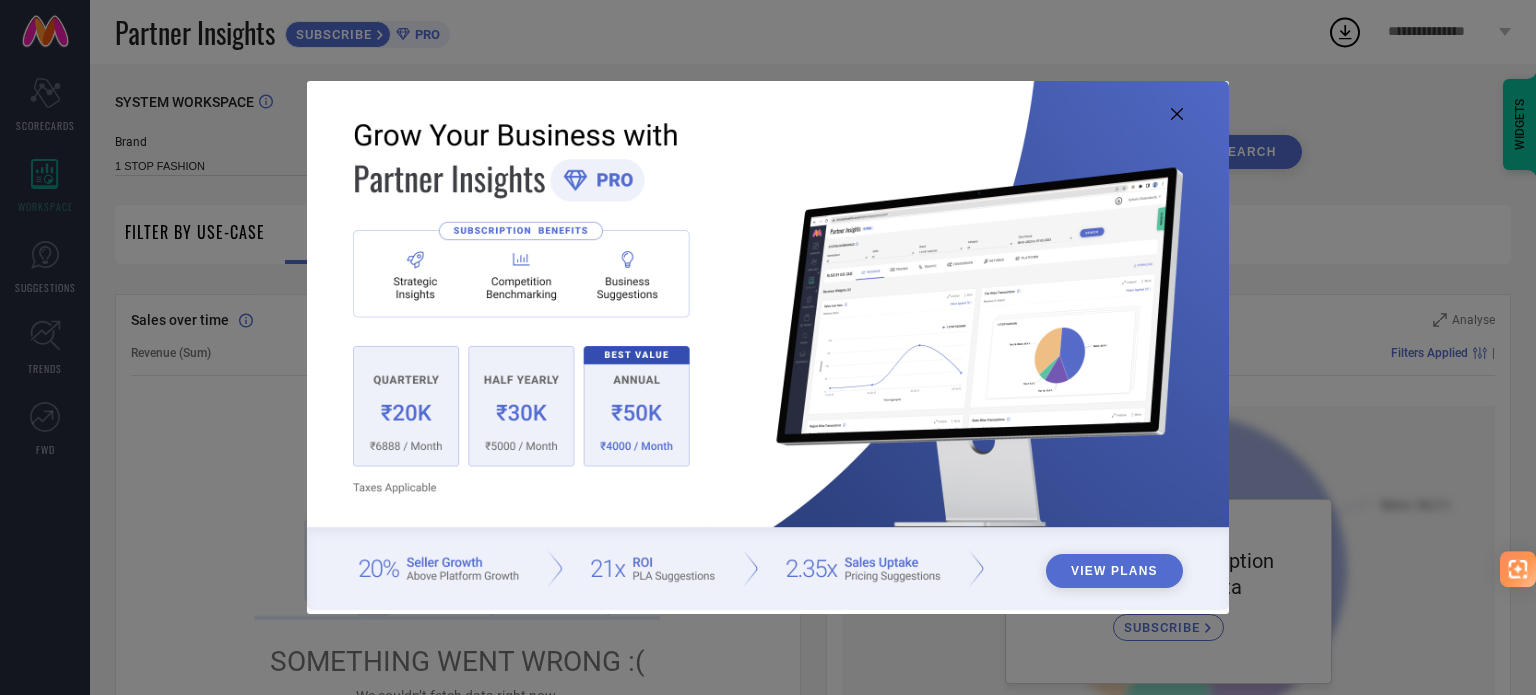 click at bounding box center [768, 346] 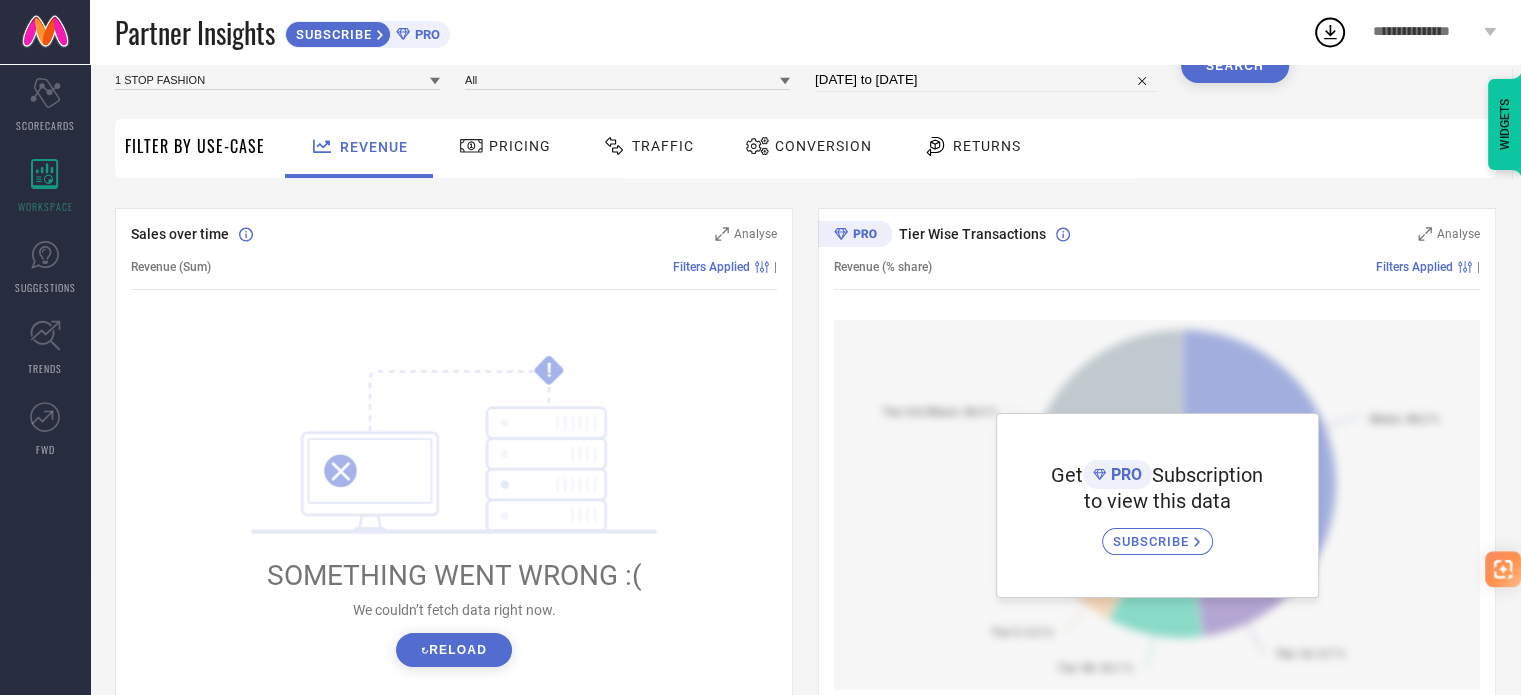 scroll, scrollTop: 0, scrollLeft: 0, axis: both 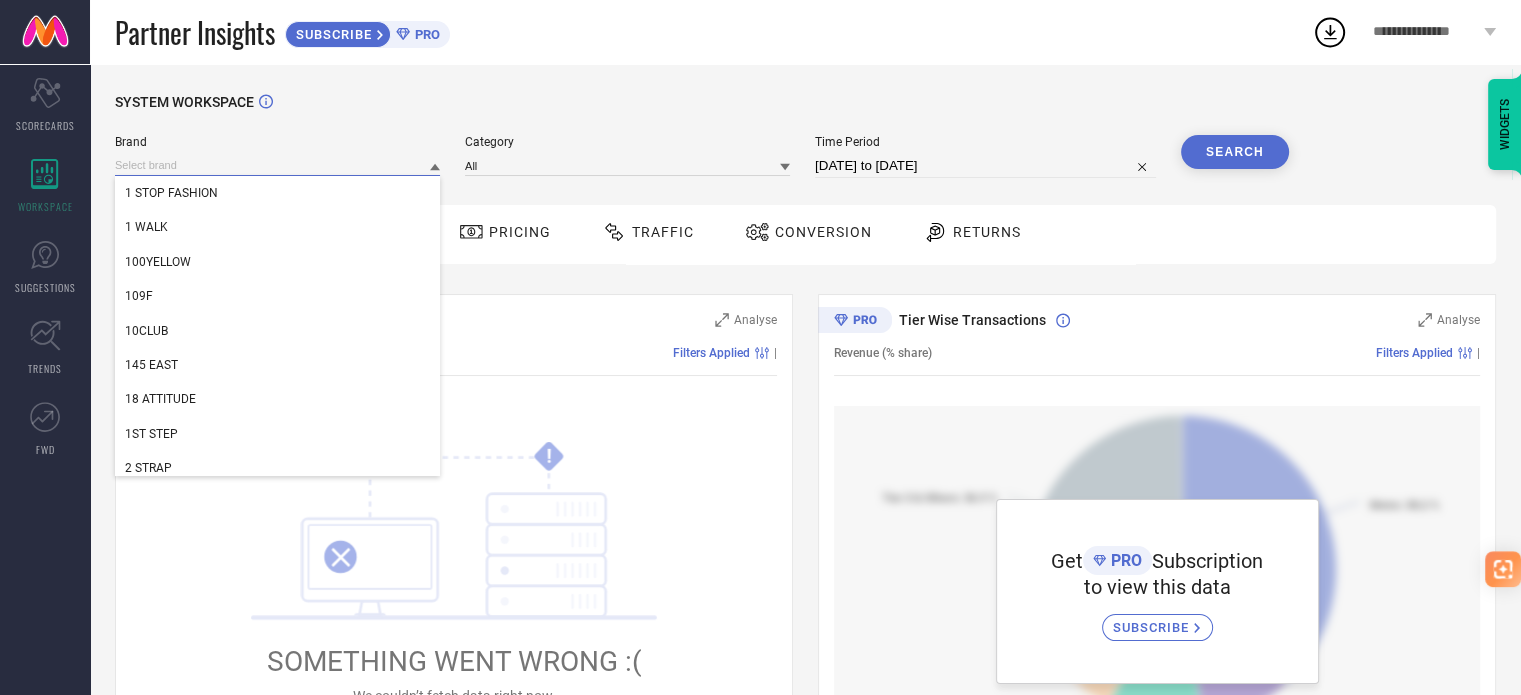 click at bounding box center (277, 165) 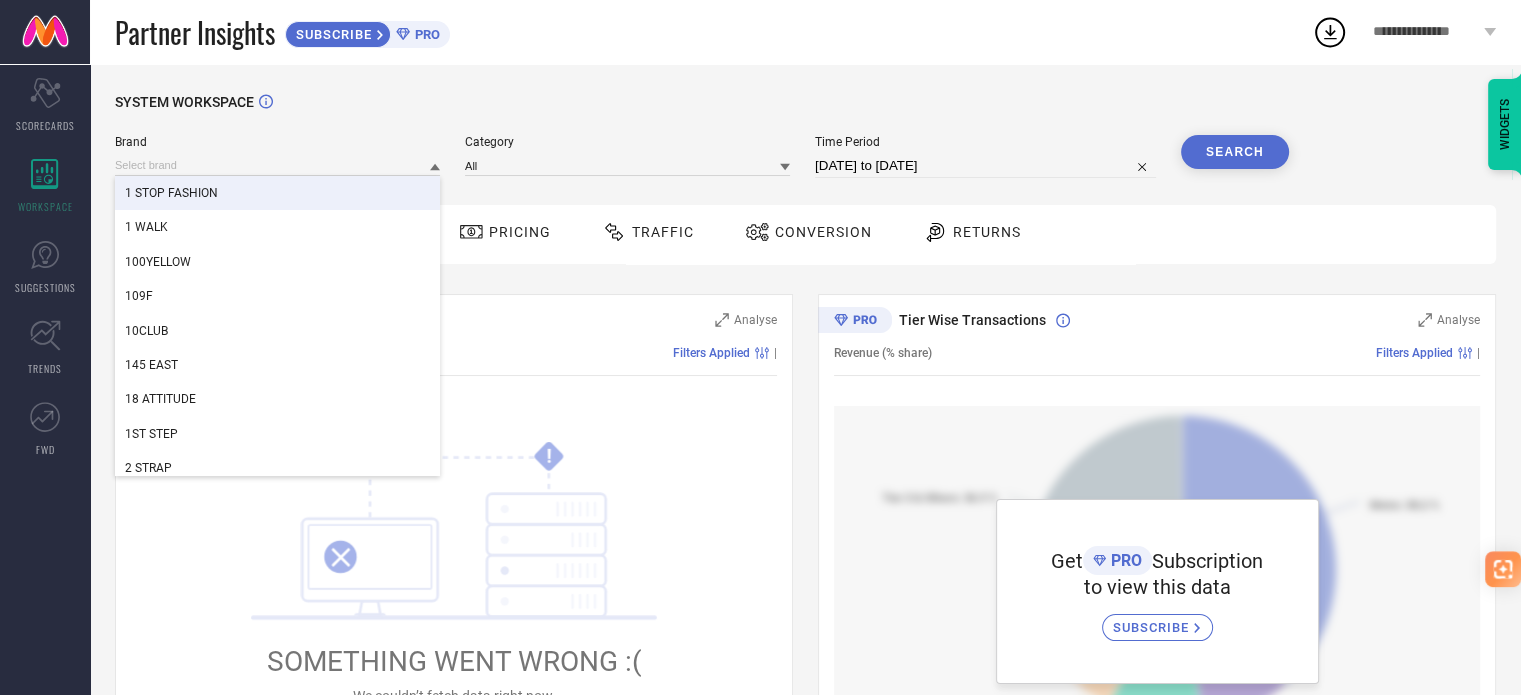 click on "Brand" at bounding box center (277, 142) 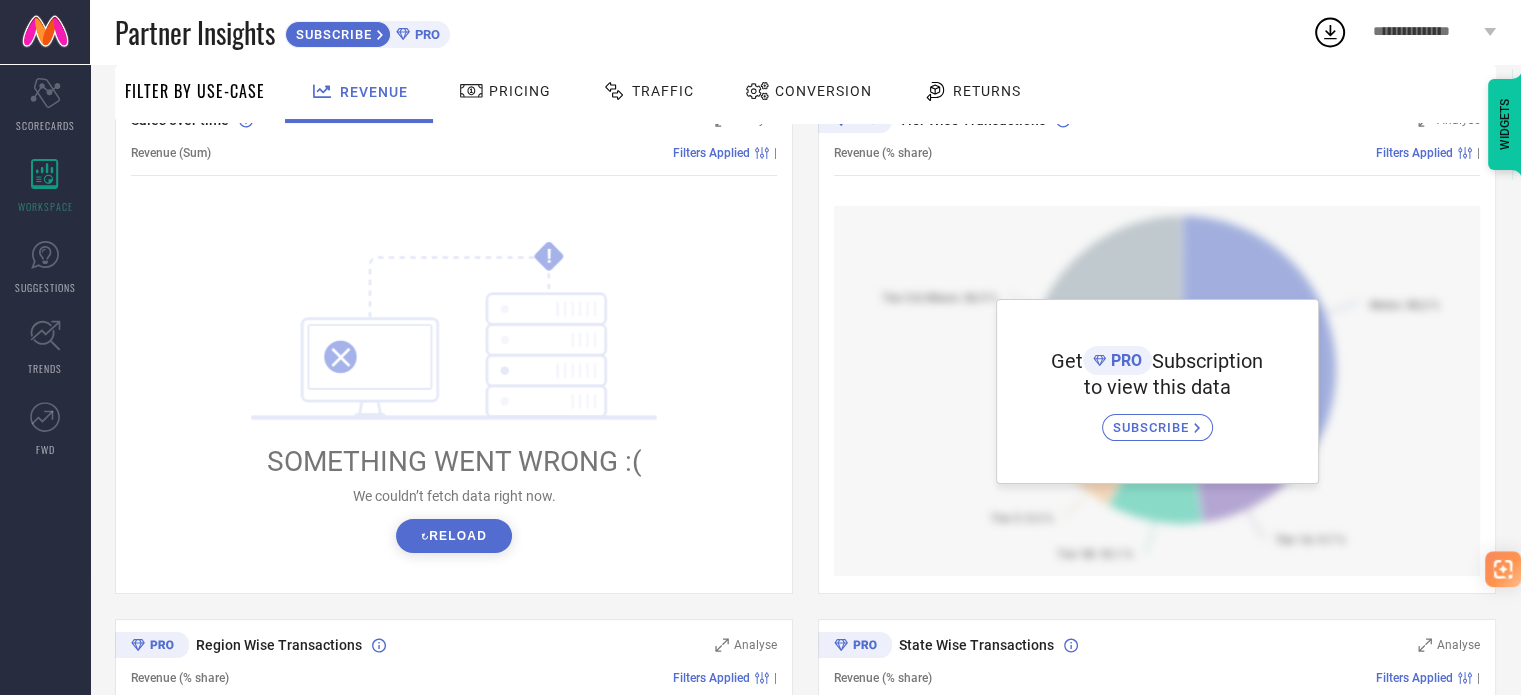 scroll, scrollTop: 100, scrollLeft: 0, axis: vertical 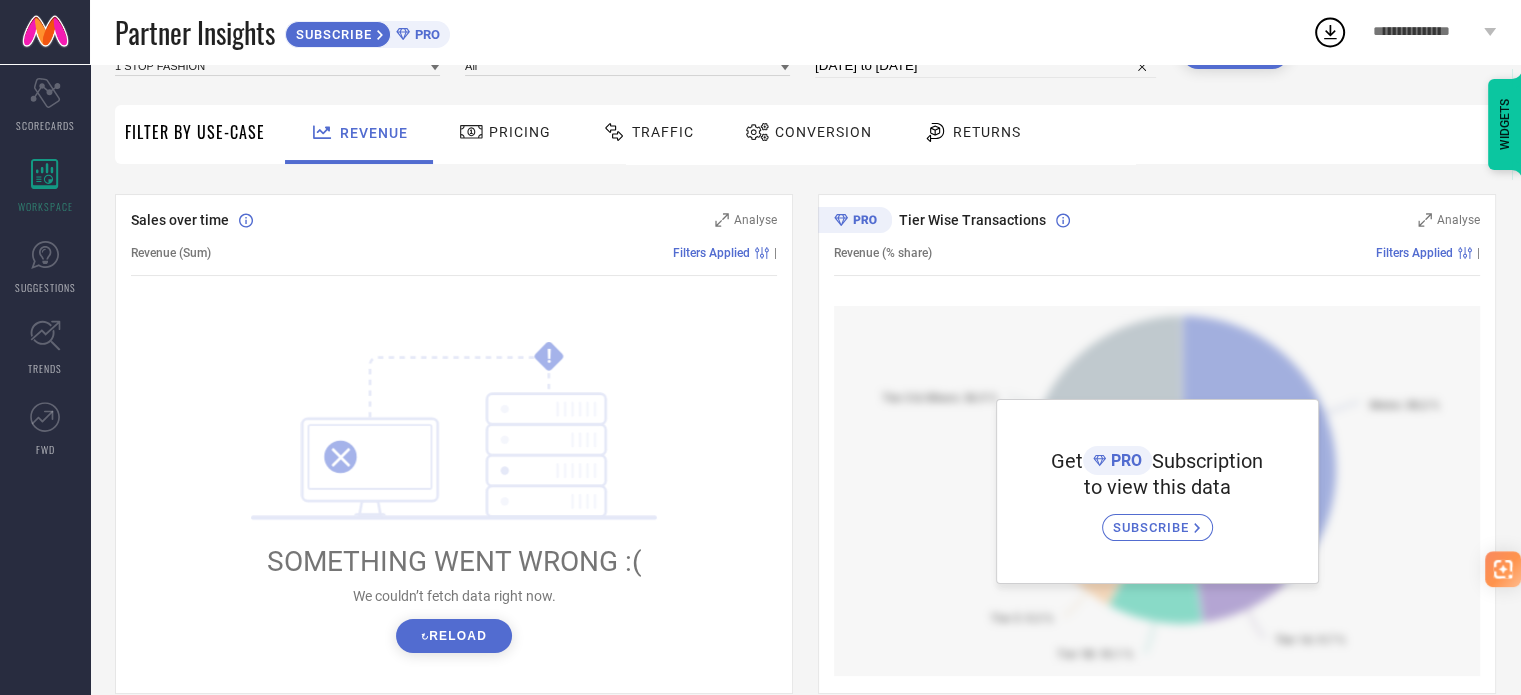 click on "↻  Reload" at bounding box center (454, 636) 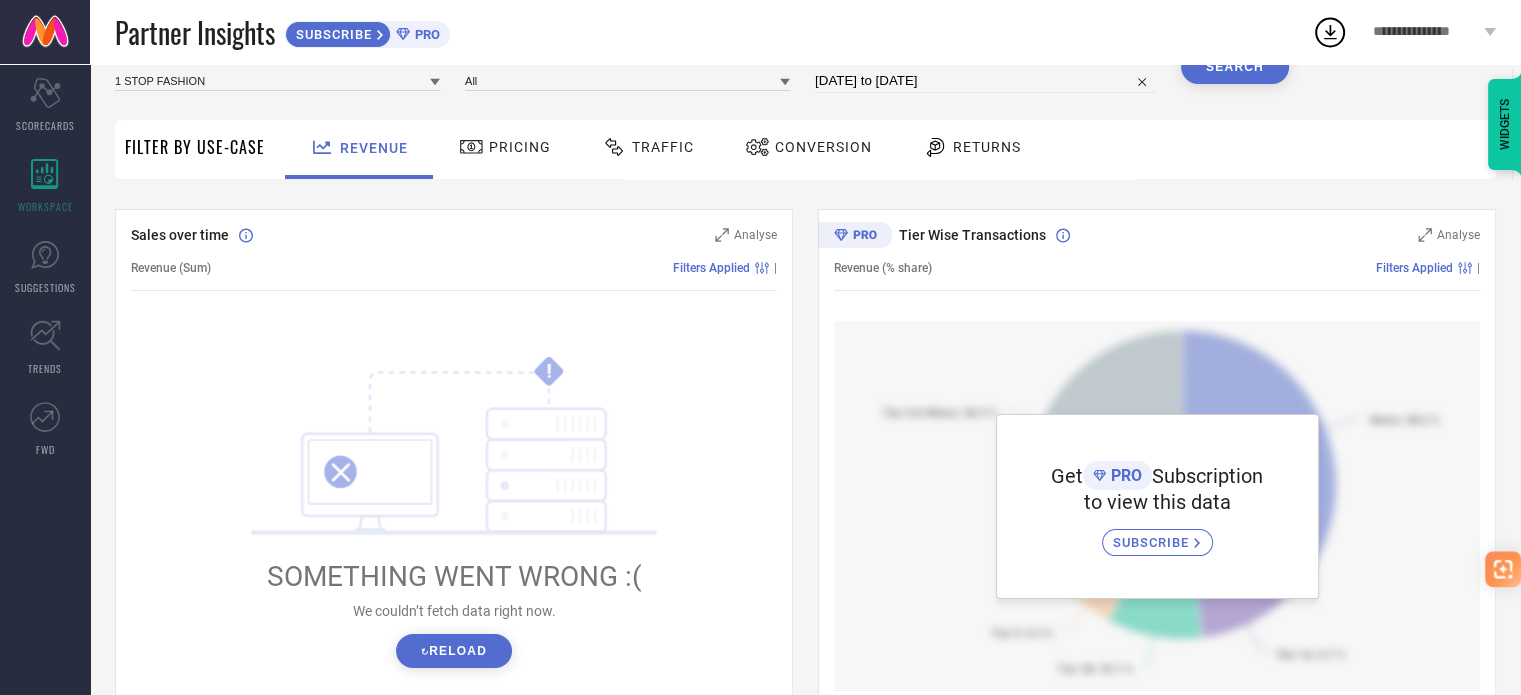 scroll, scrollTop: 0, scrollLeft: 0, axis: both 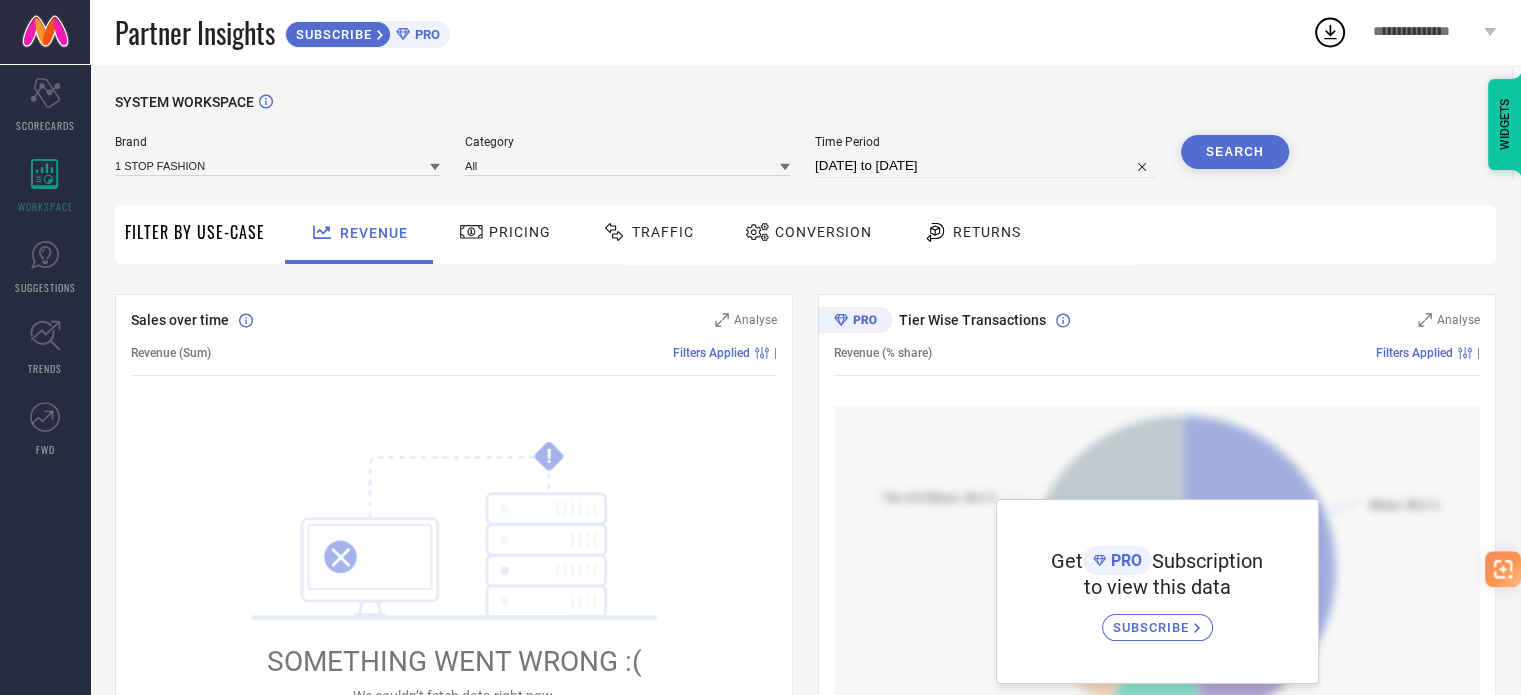 click at bounding box center (474, 232) 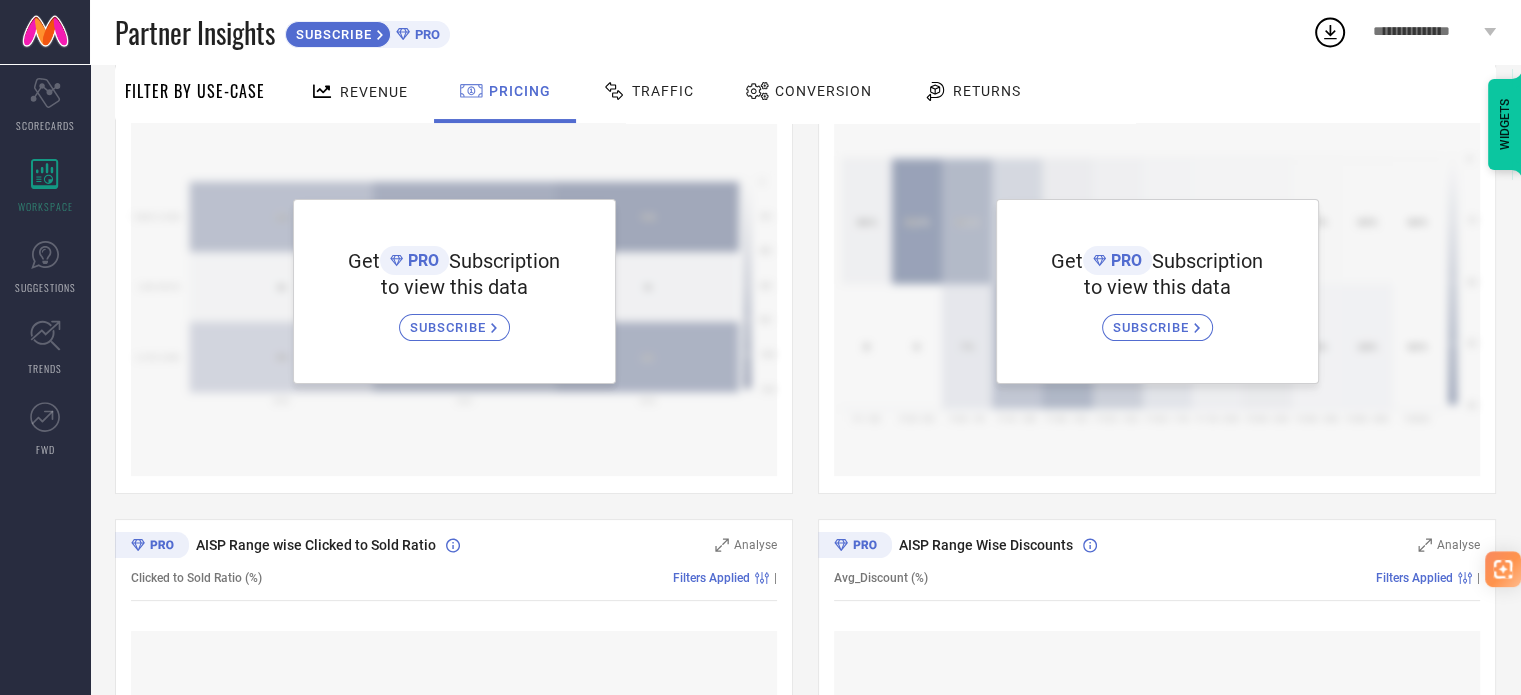 scroll, scrollTop: 0, scrollLeft: 0, axis: both 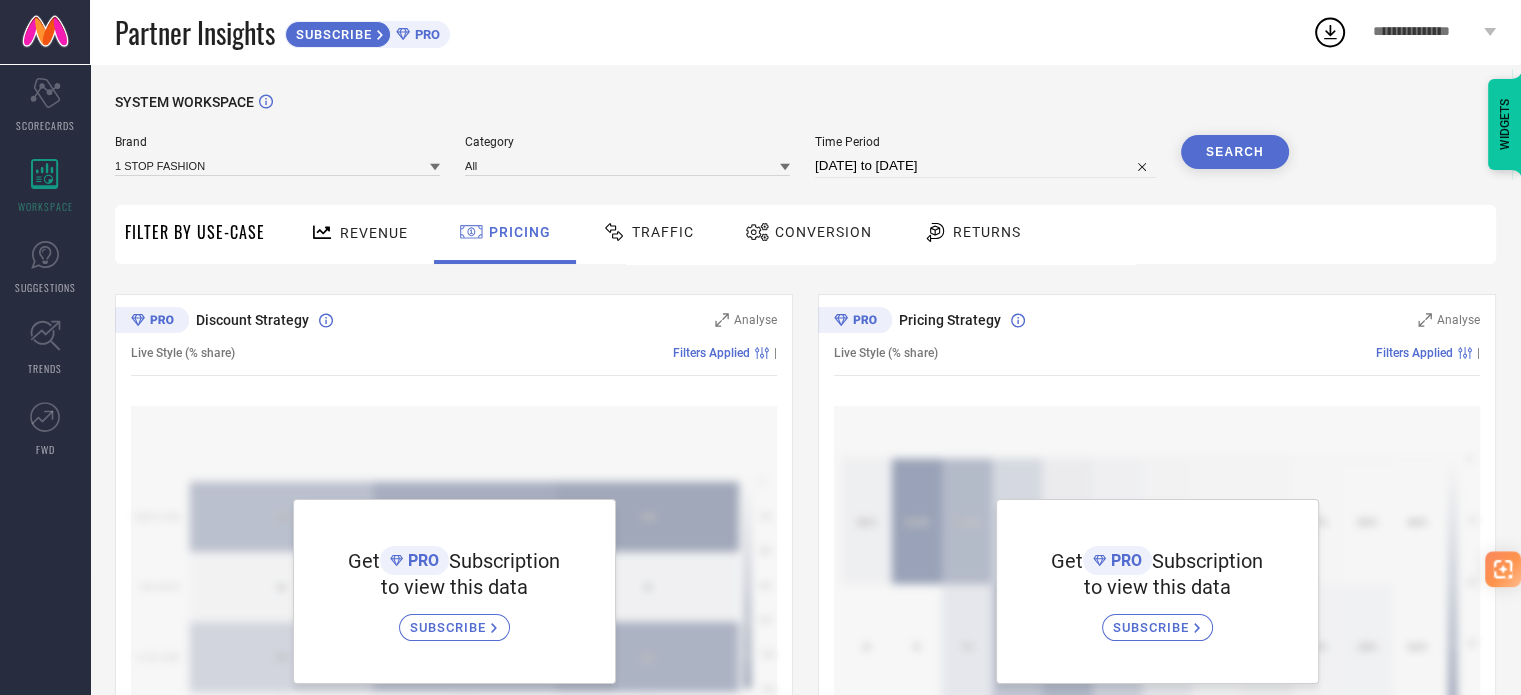 click on "Traffic" at bounding box center (663, 232) 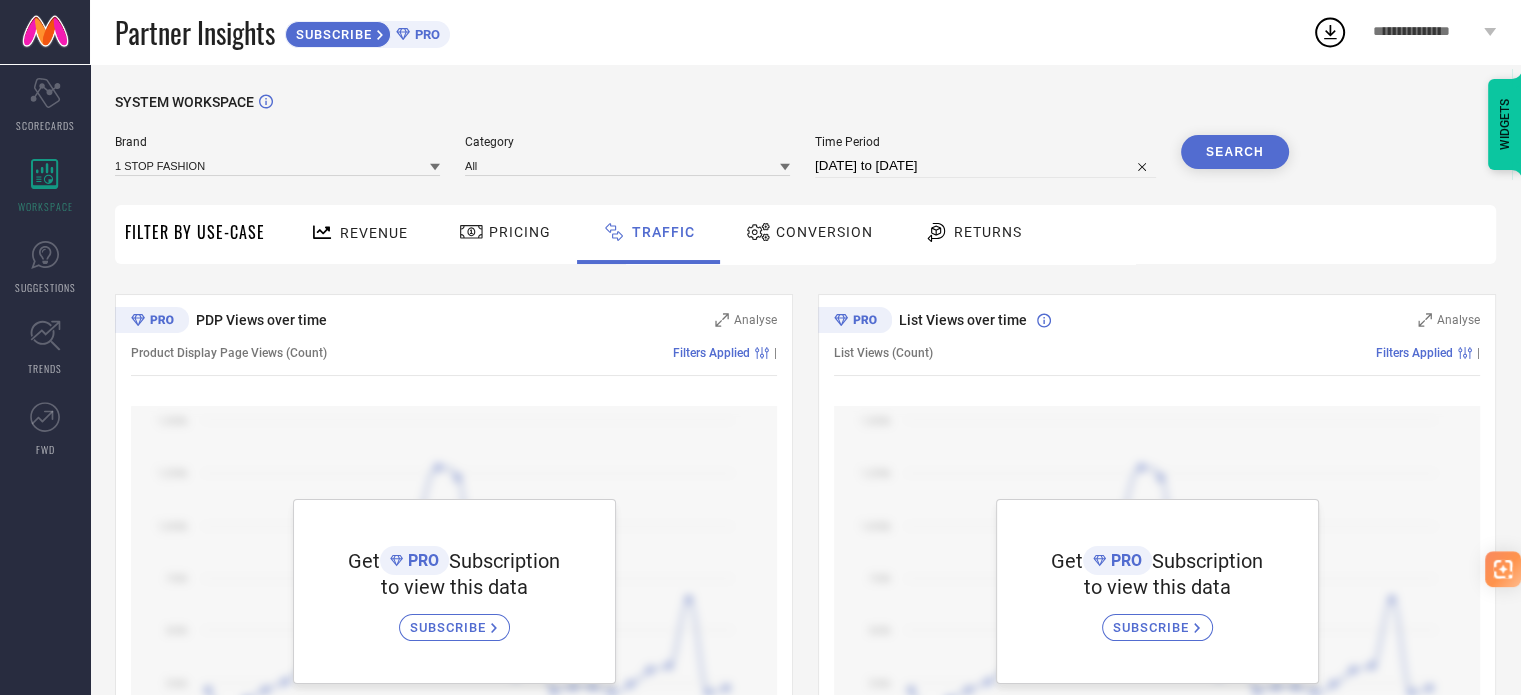 click on "SUBSCRIBE PRO" at bounding box center [367, 34] 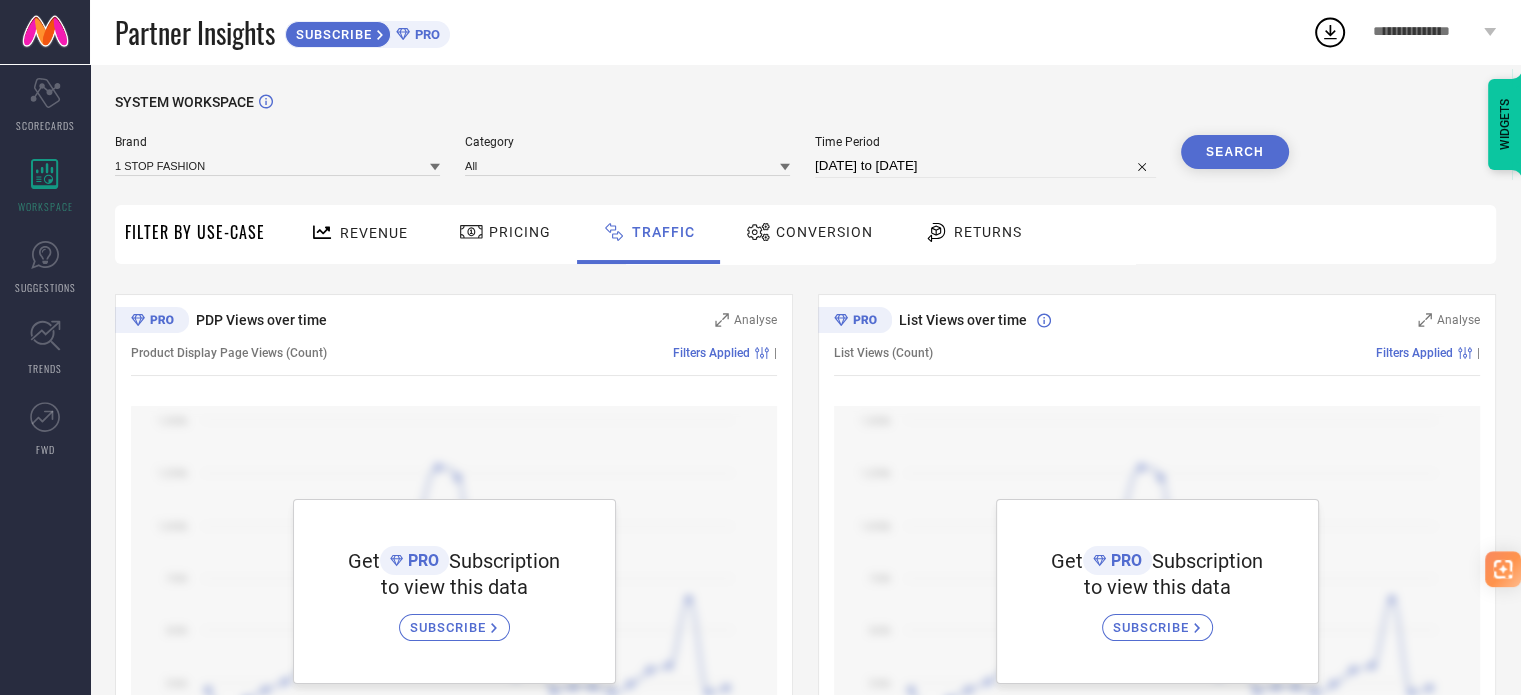 click on "Conversion" at bounding box center (824, 232) 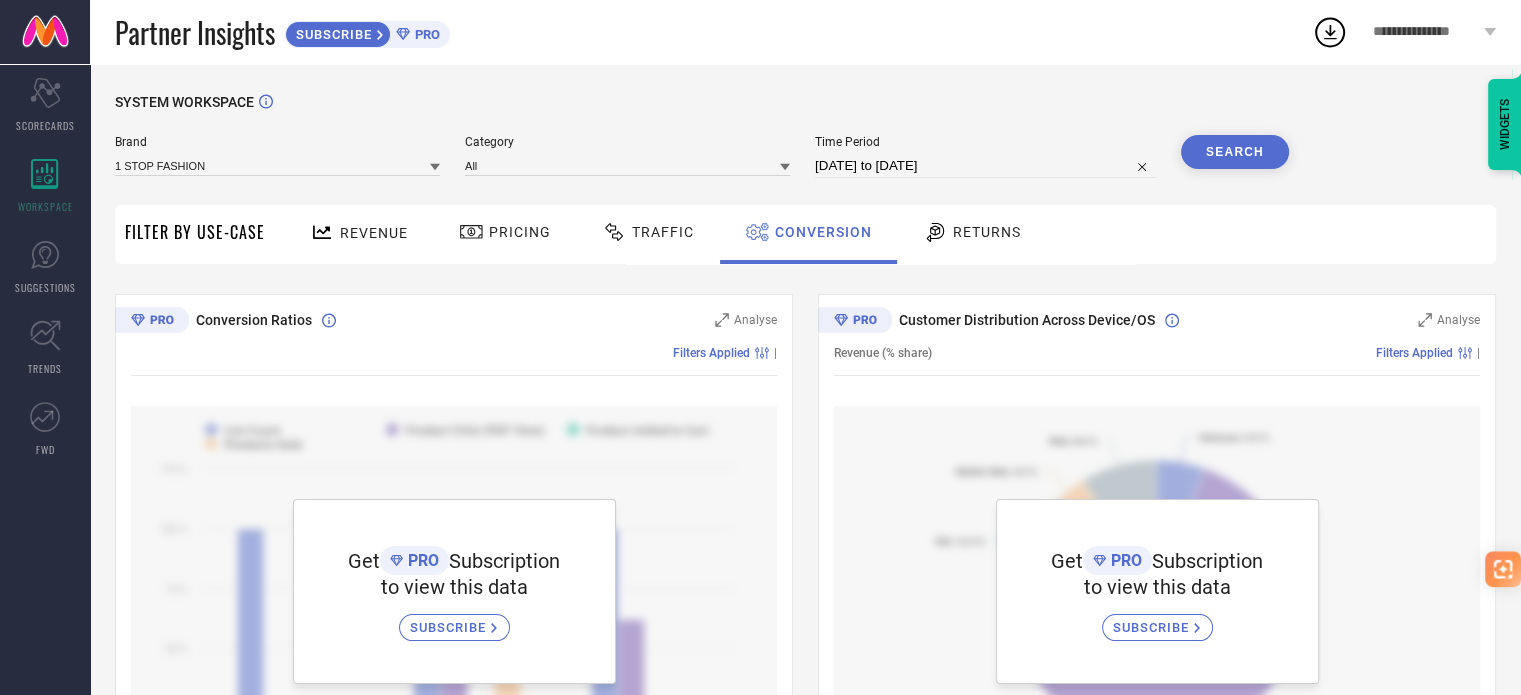 click at bounding box center (325, 232) 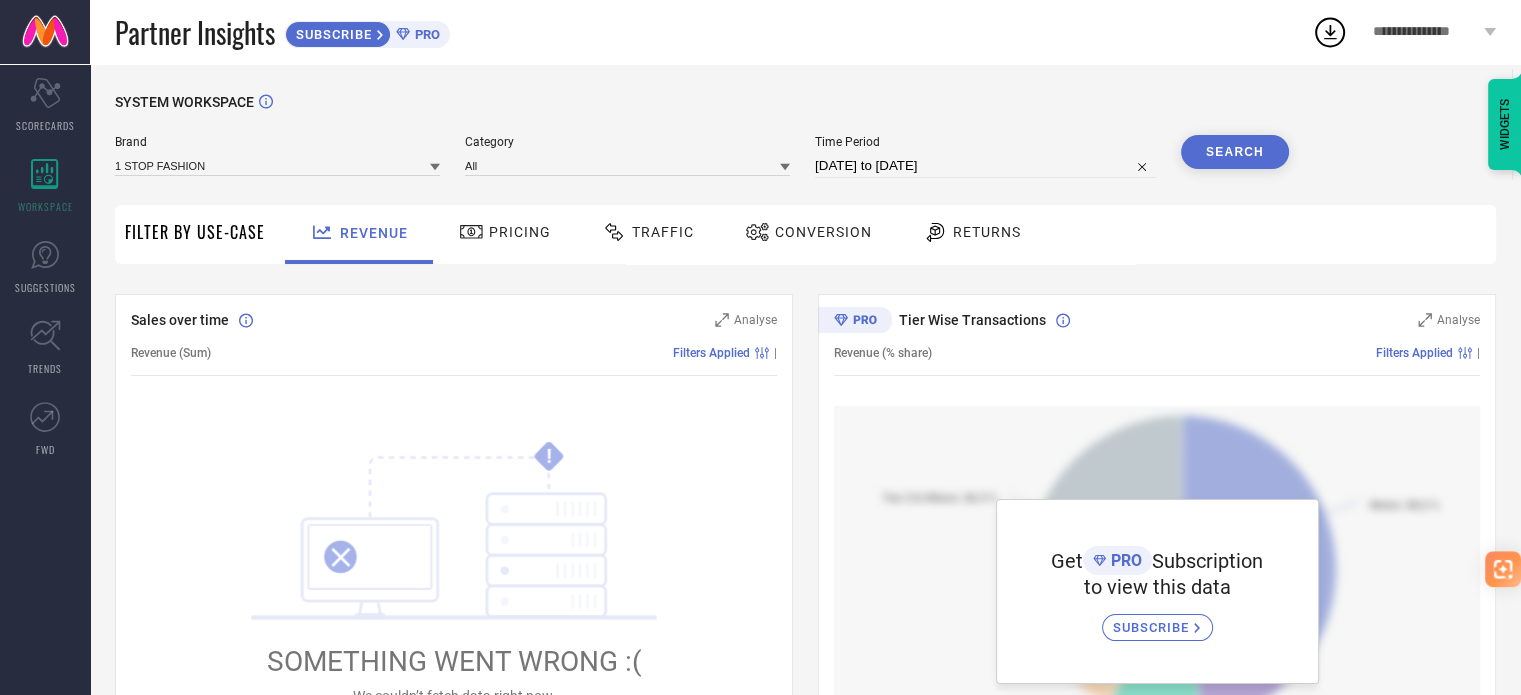 type 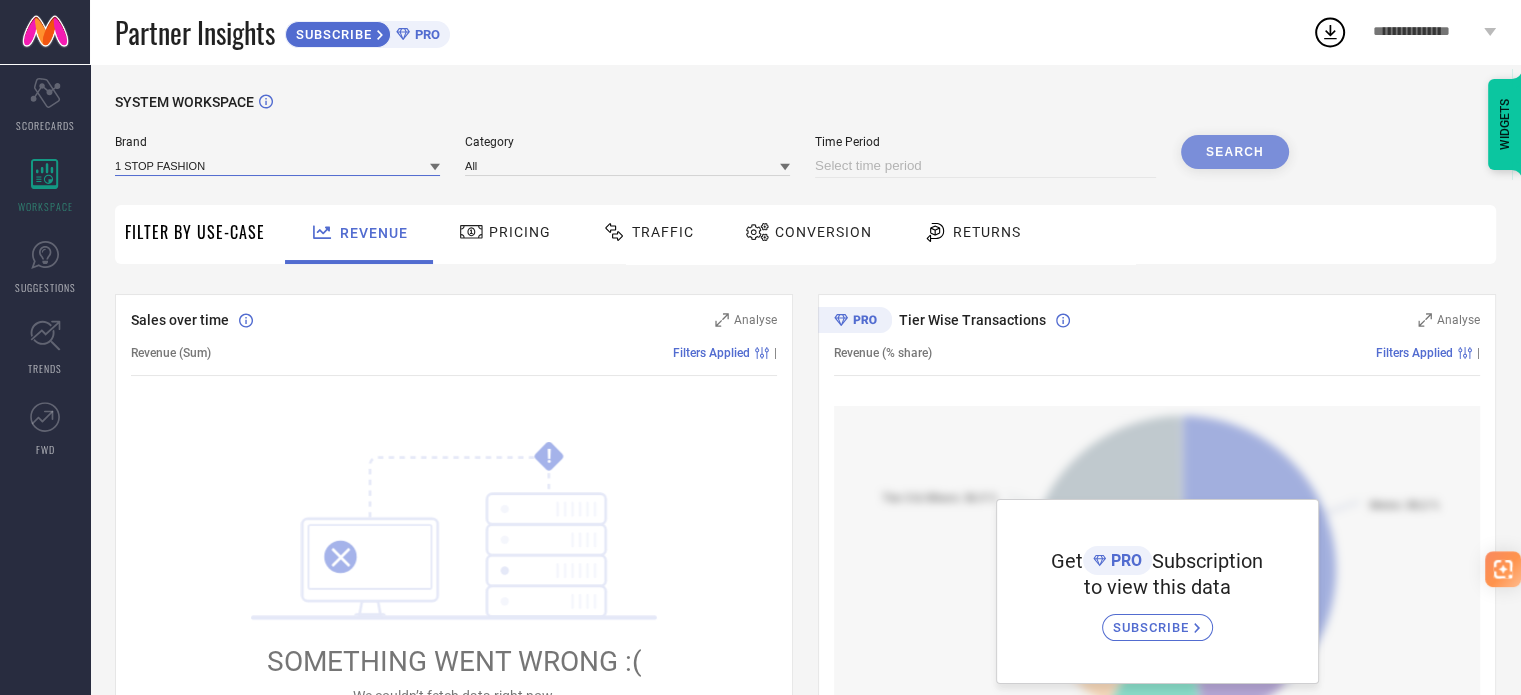 click at bounding box center [277, 165] 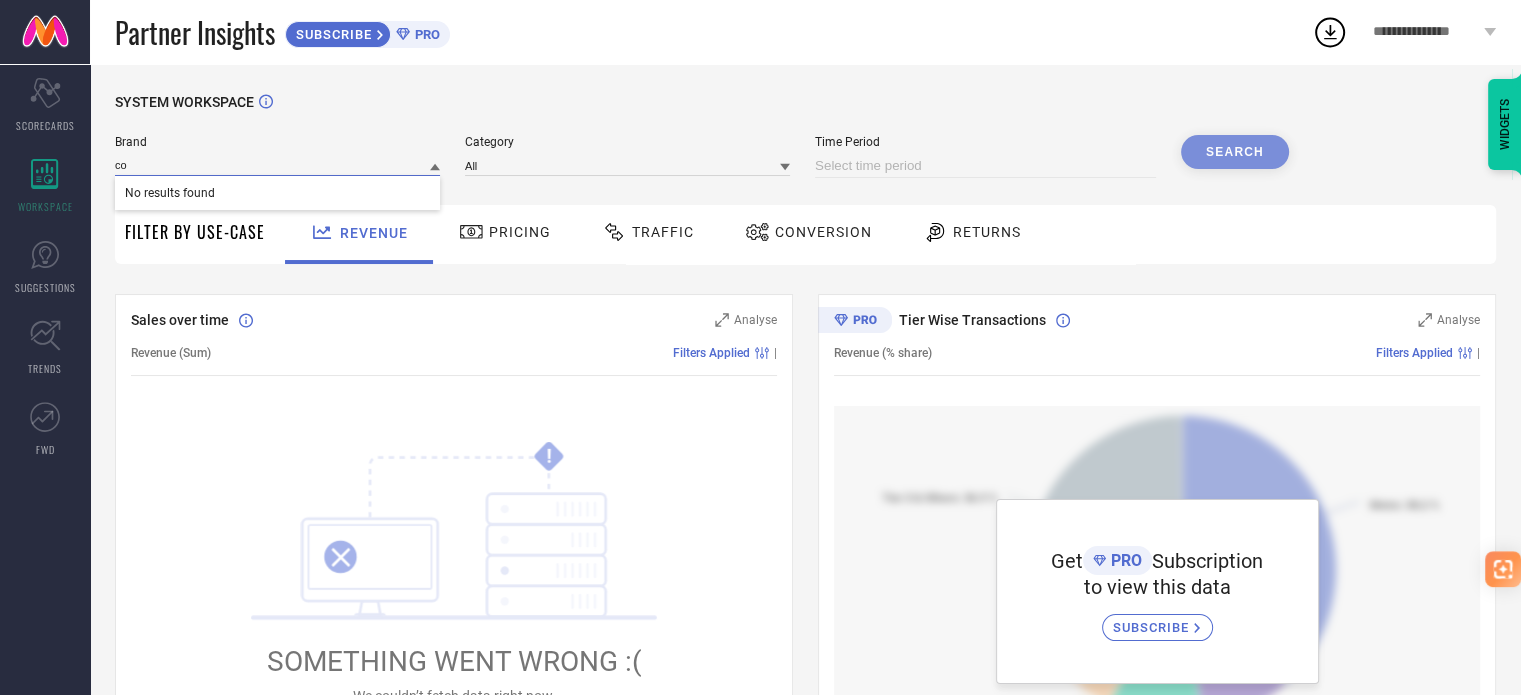 type on "c" 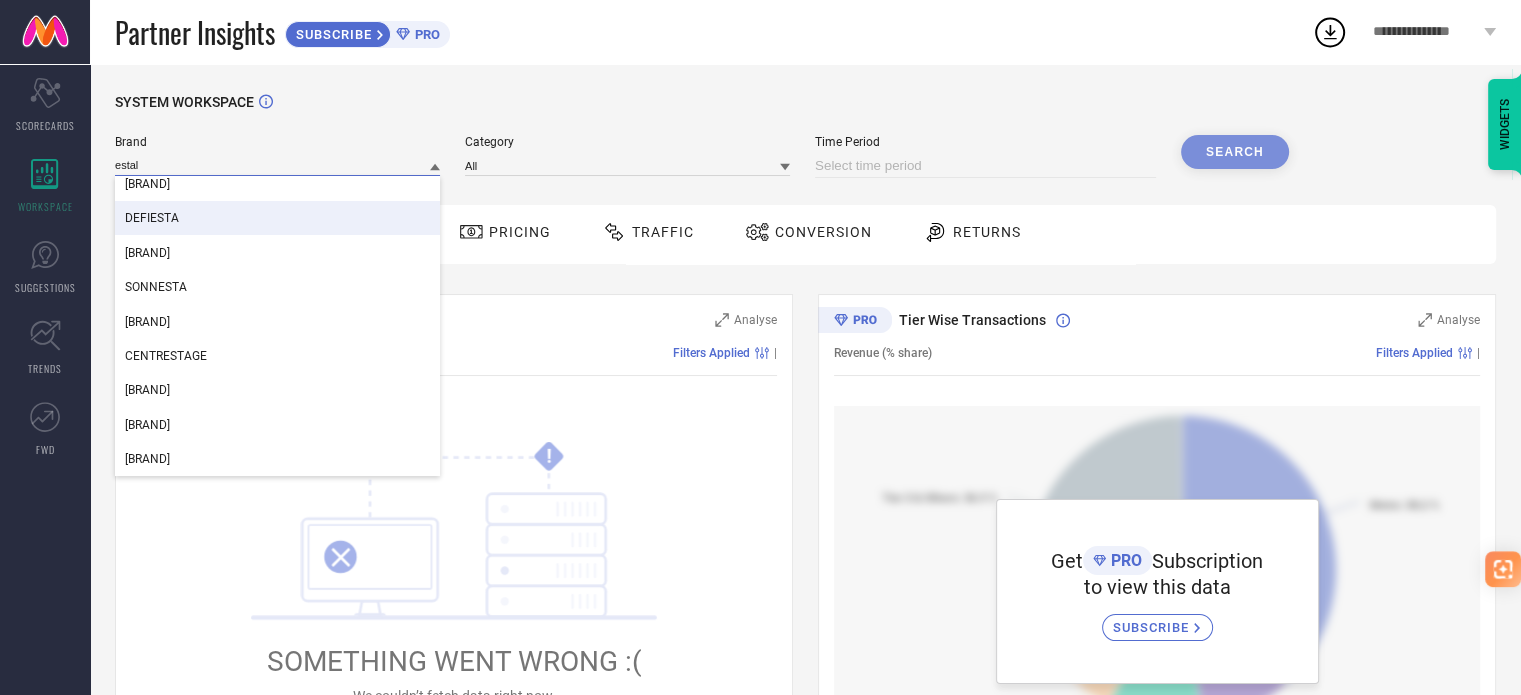 scroll, scrollTop: 0, scrollLeft: 0, axis: both 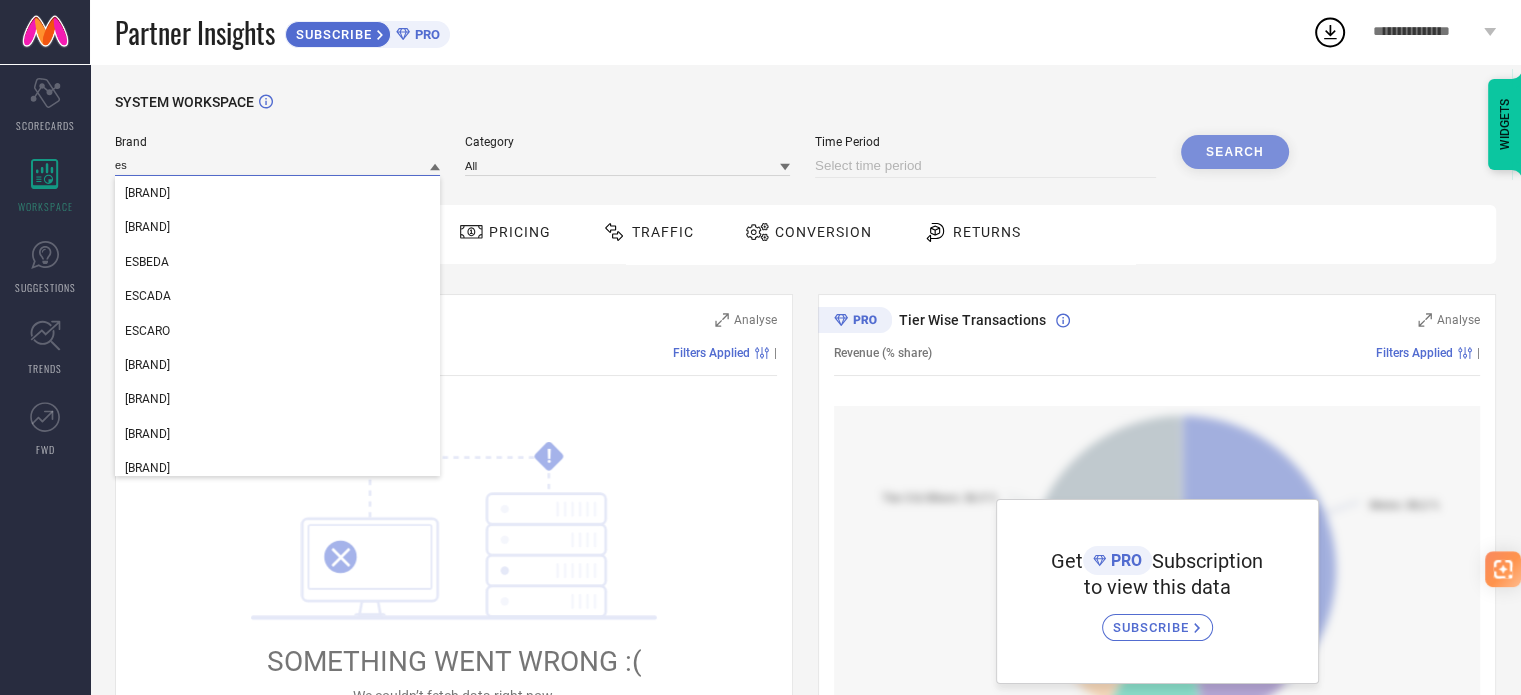 type on "e" 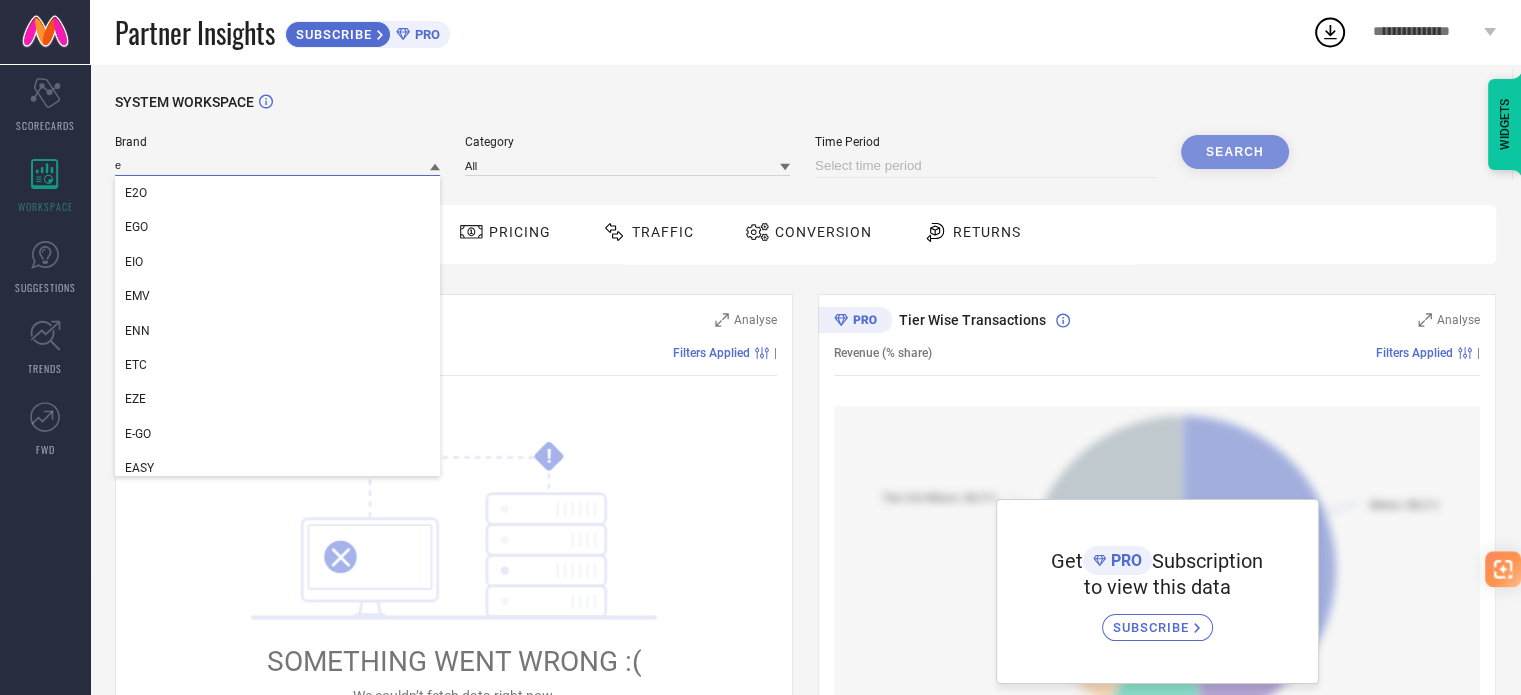 type 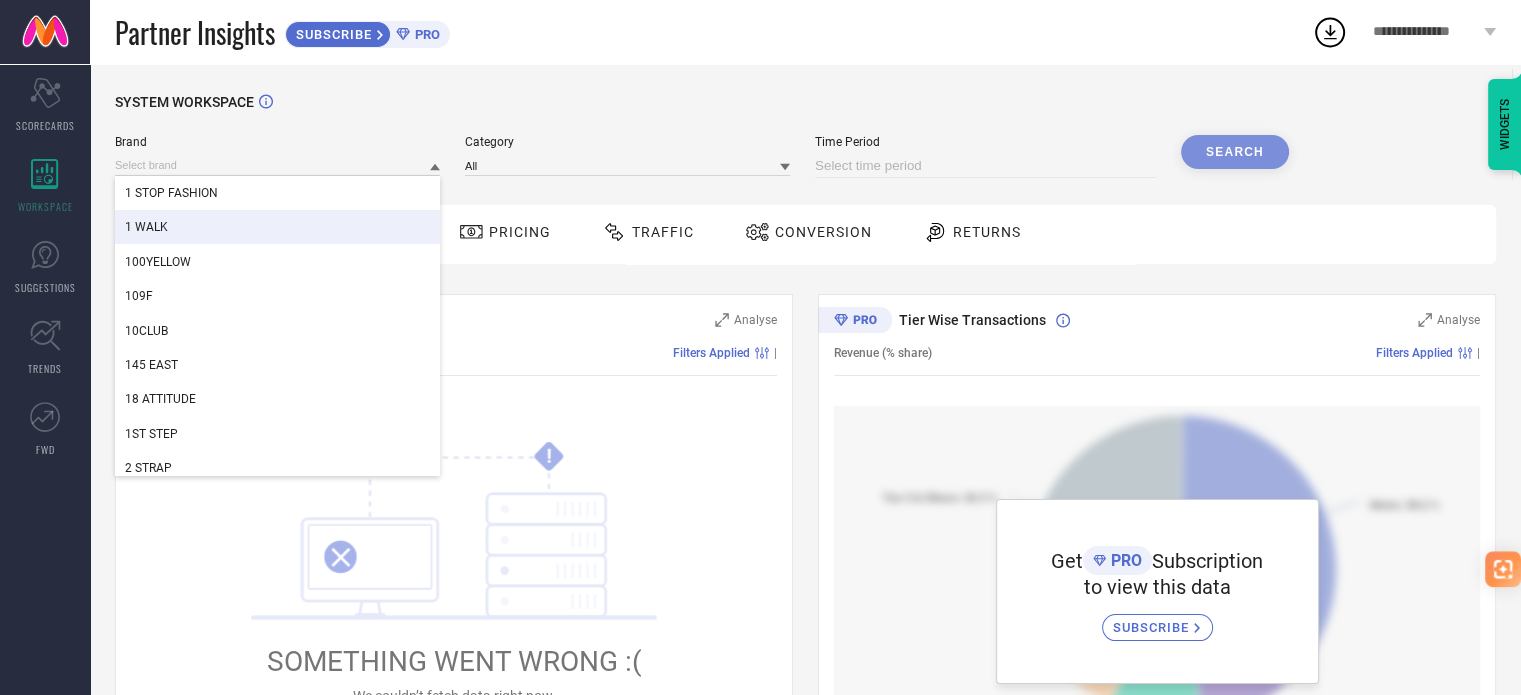 click on "Revenue Pricing Traffic Conversion Returns" at bounding box center (885, 234) 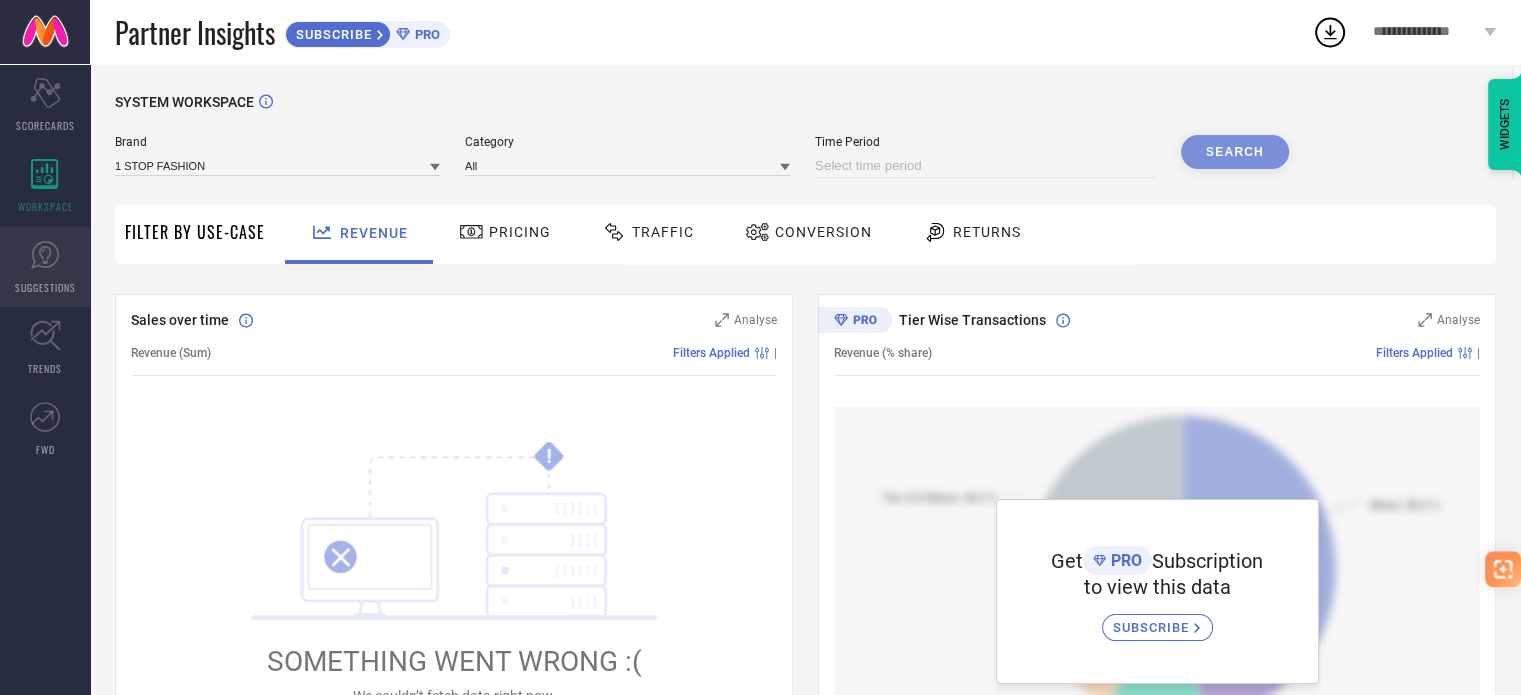 click on "SUGGESTIONS" at bounding box center [45, 267] 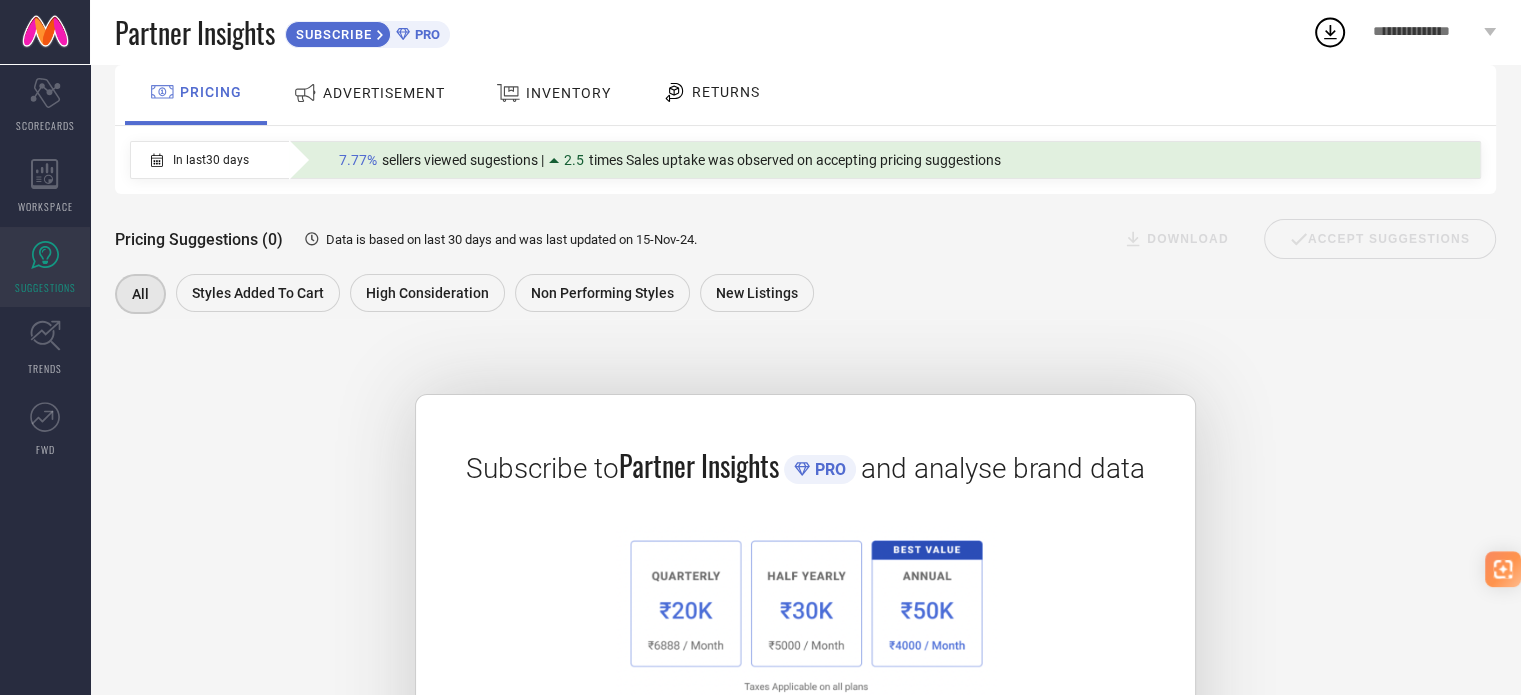 scroll, scrollTop: 89, scrollLeft: 0, axis: vertical 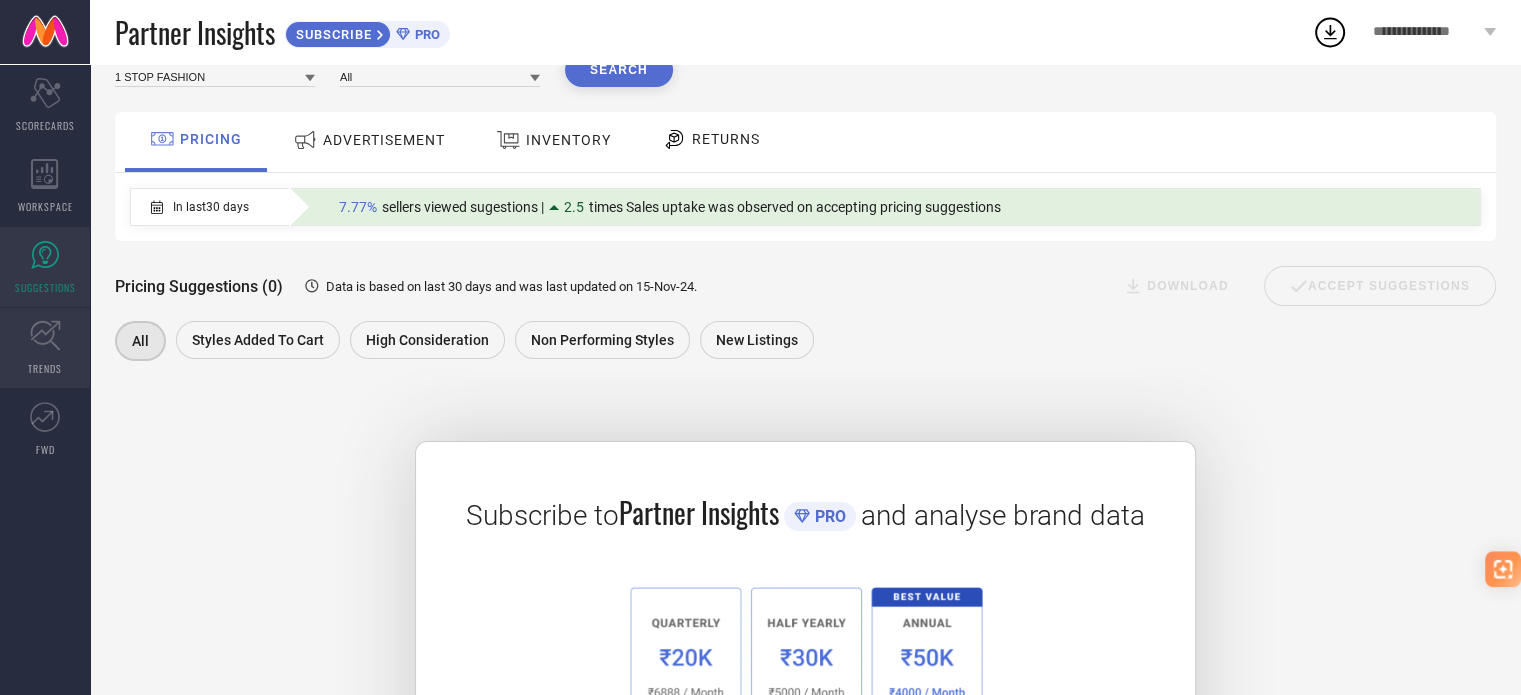 click 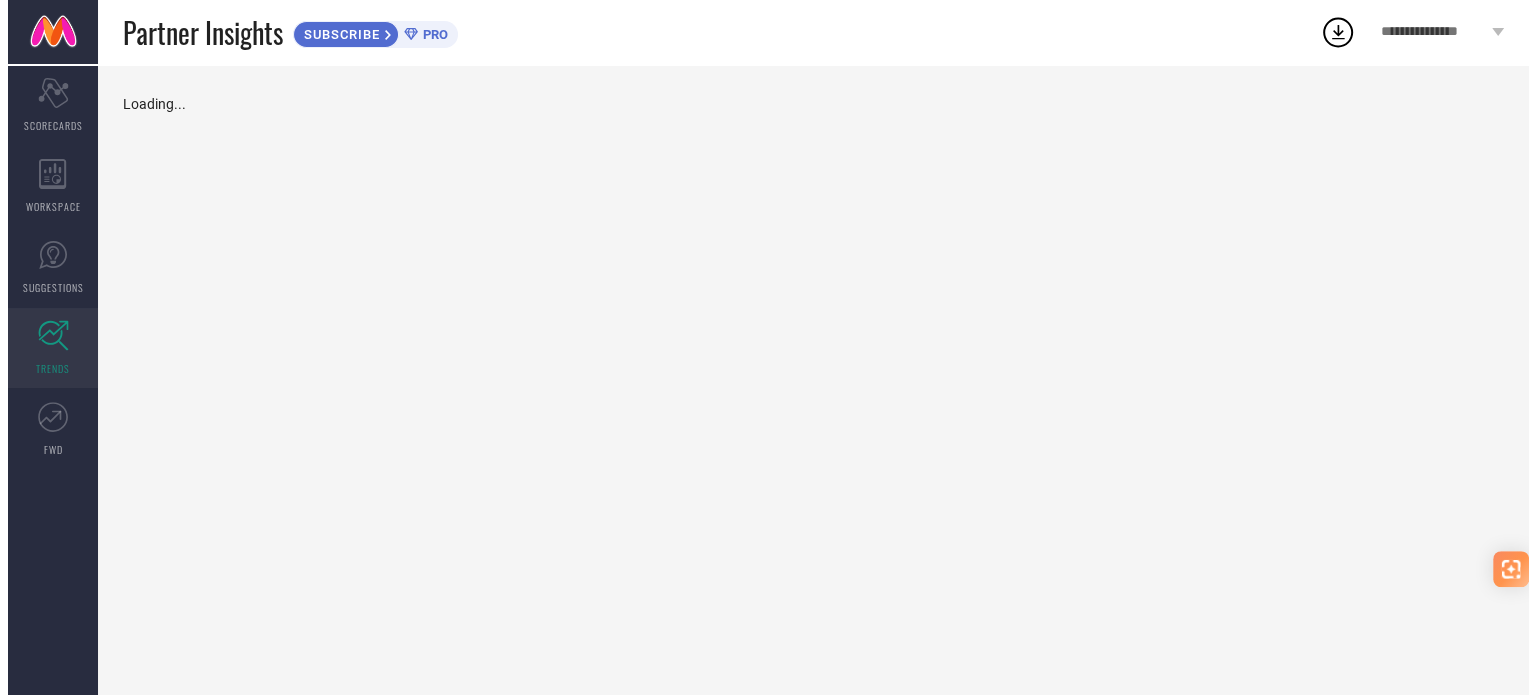 scroll, scrollTop: 0, scrollLeft: 0, axis: both 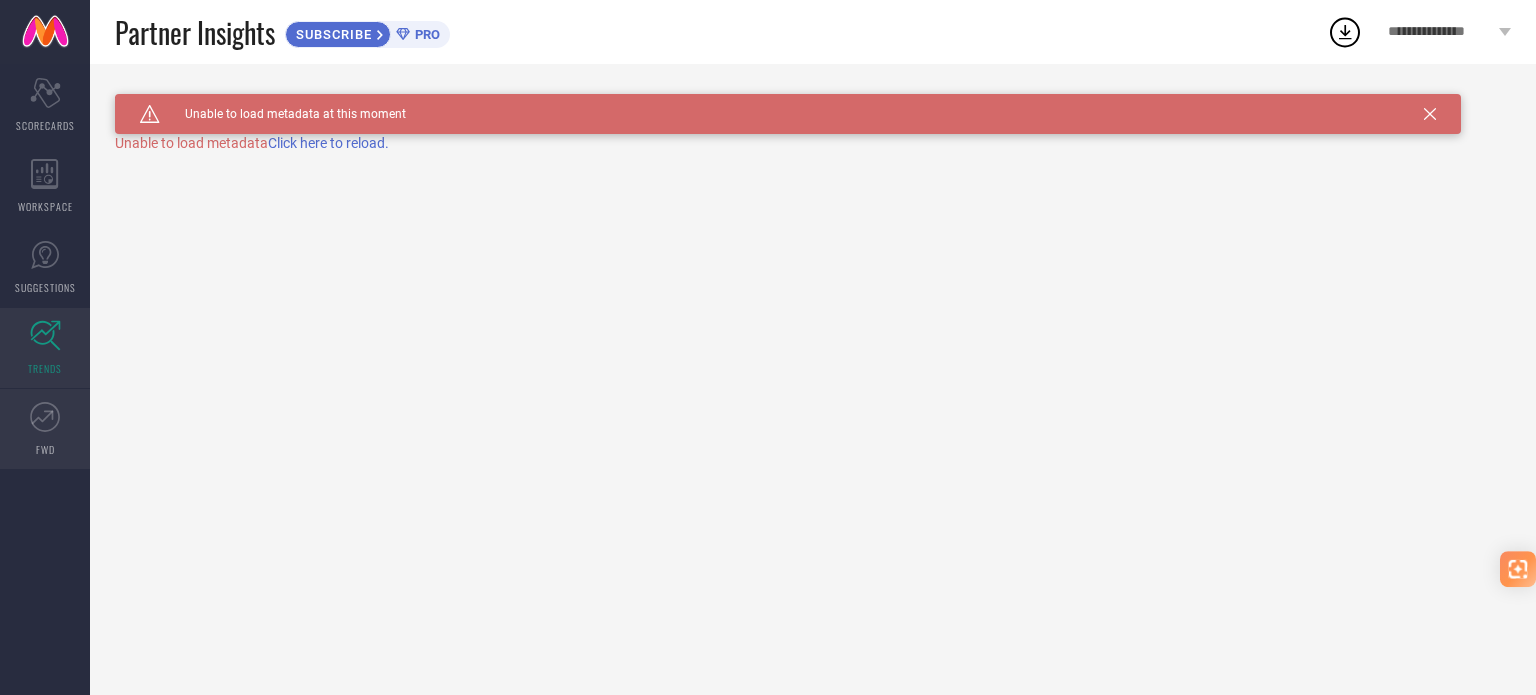 click on "FWD" at bounding box center (45, 429) 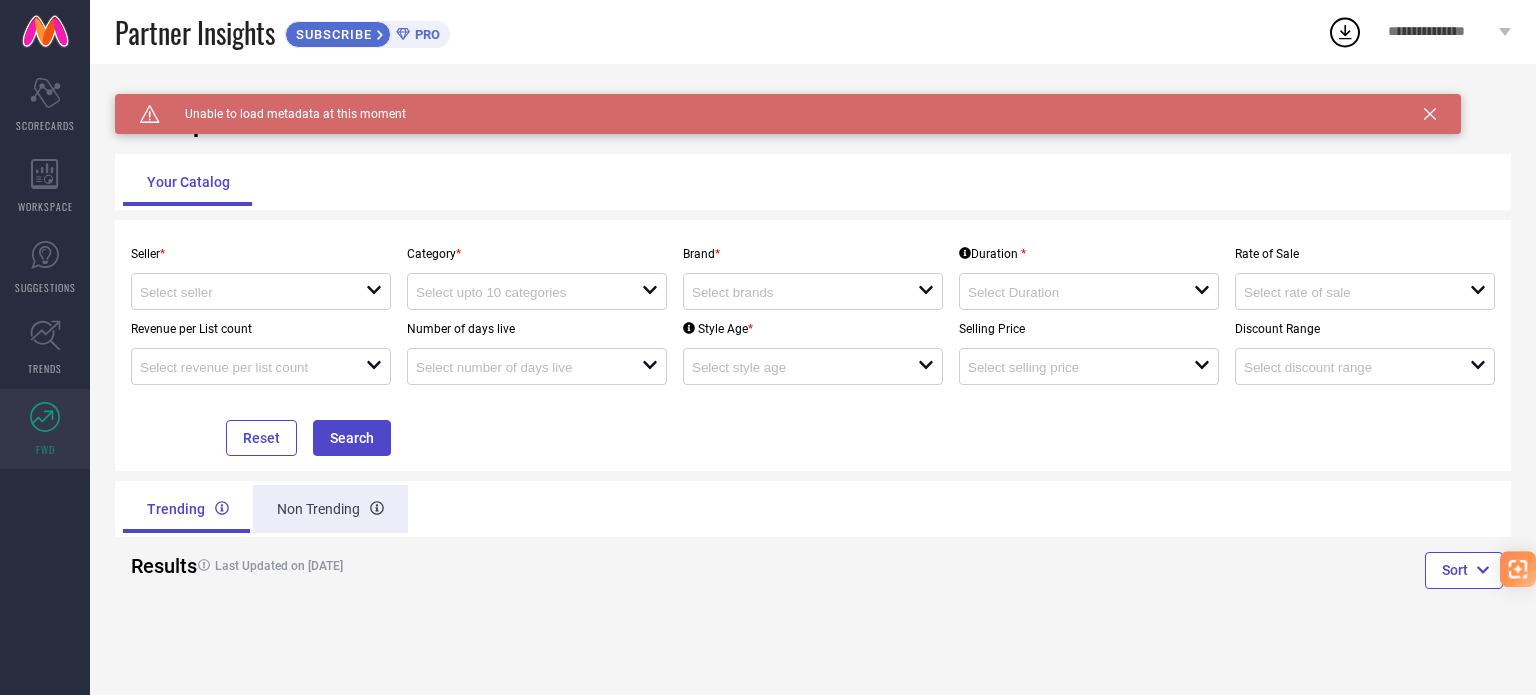 click on "Non Trending" at bounding box center (330, 509) 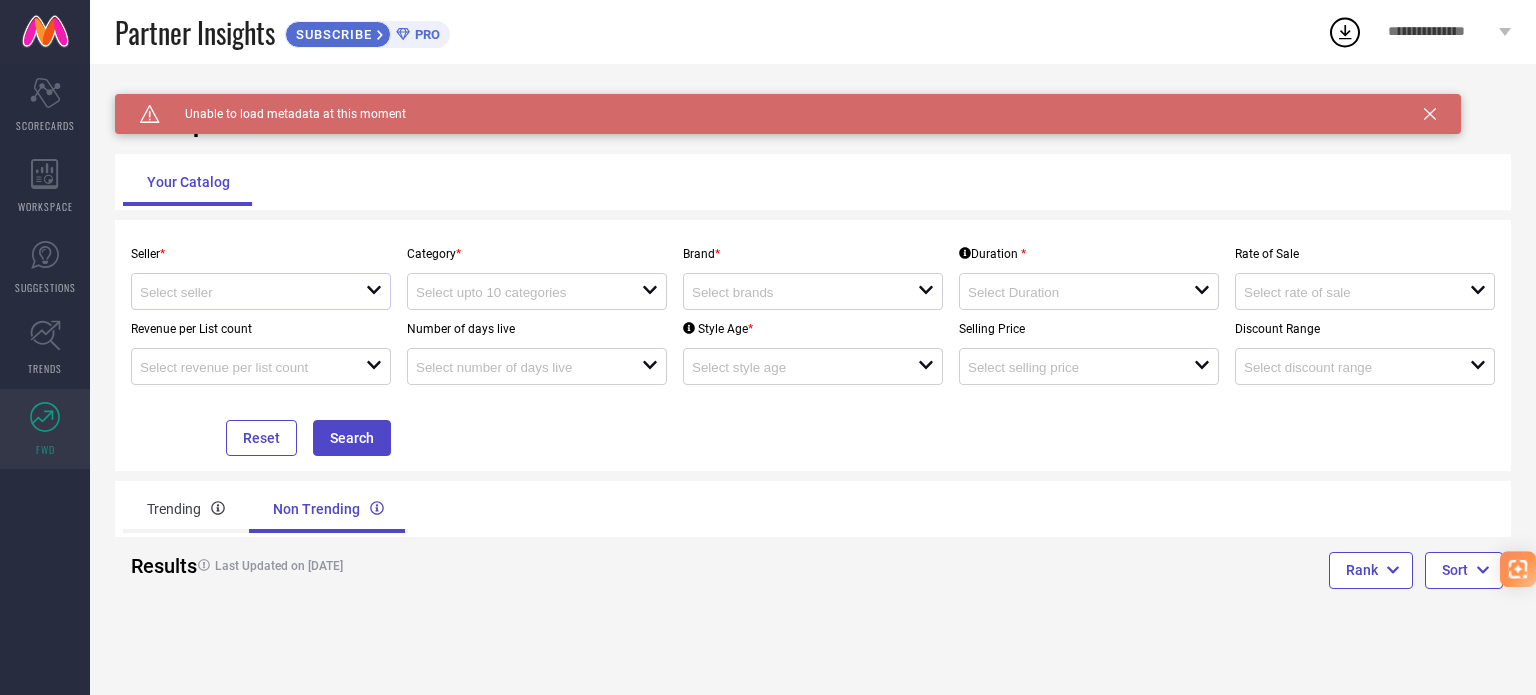 click at bounding box center [253, 291] 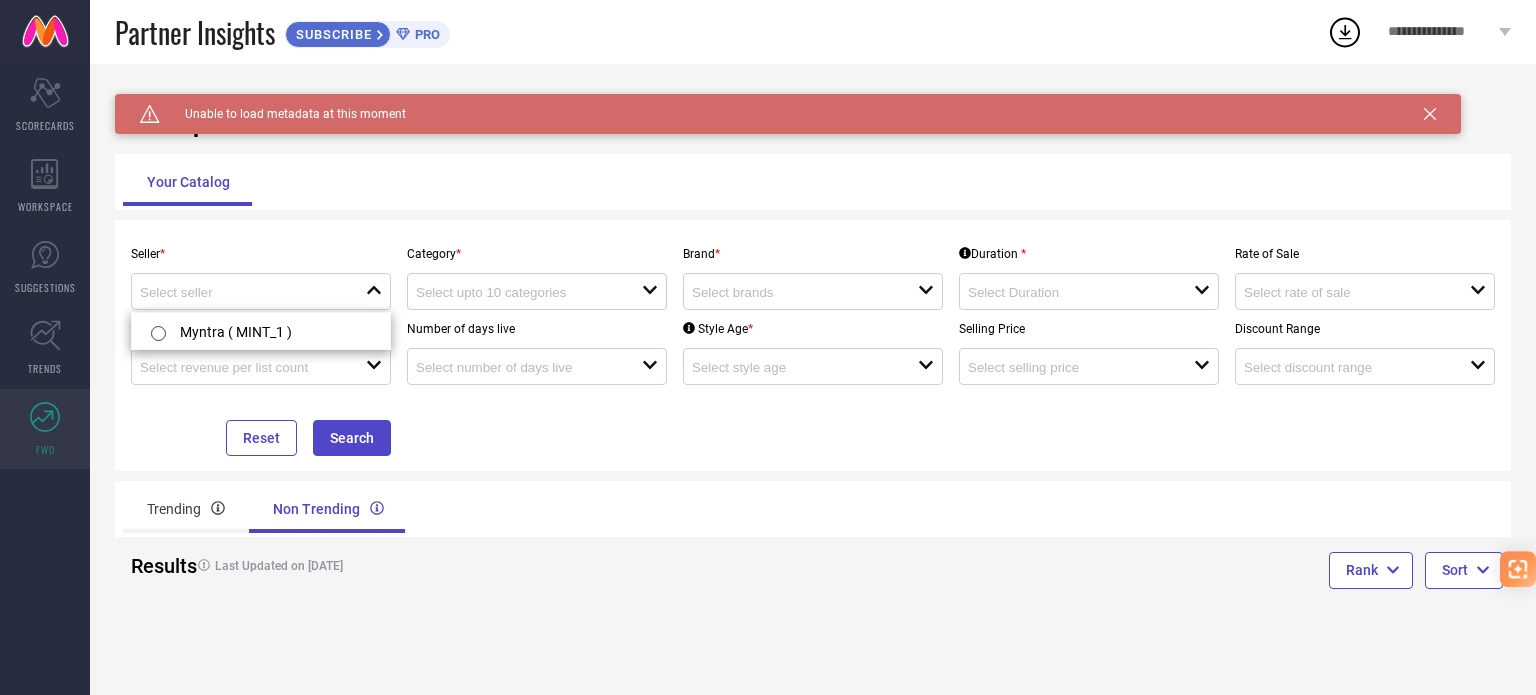 click on "open" at bounding box center (537, 291) 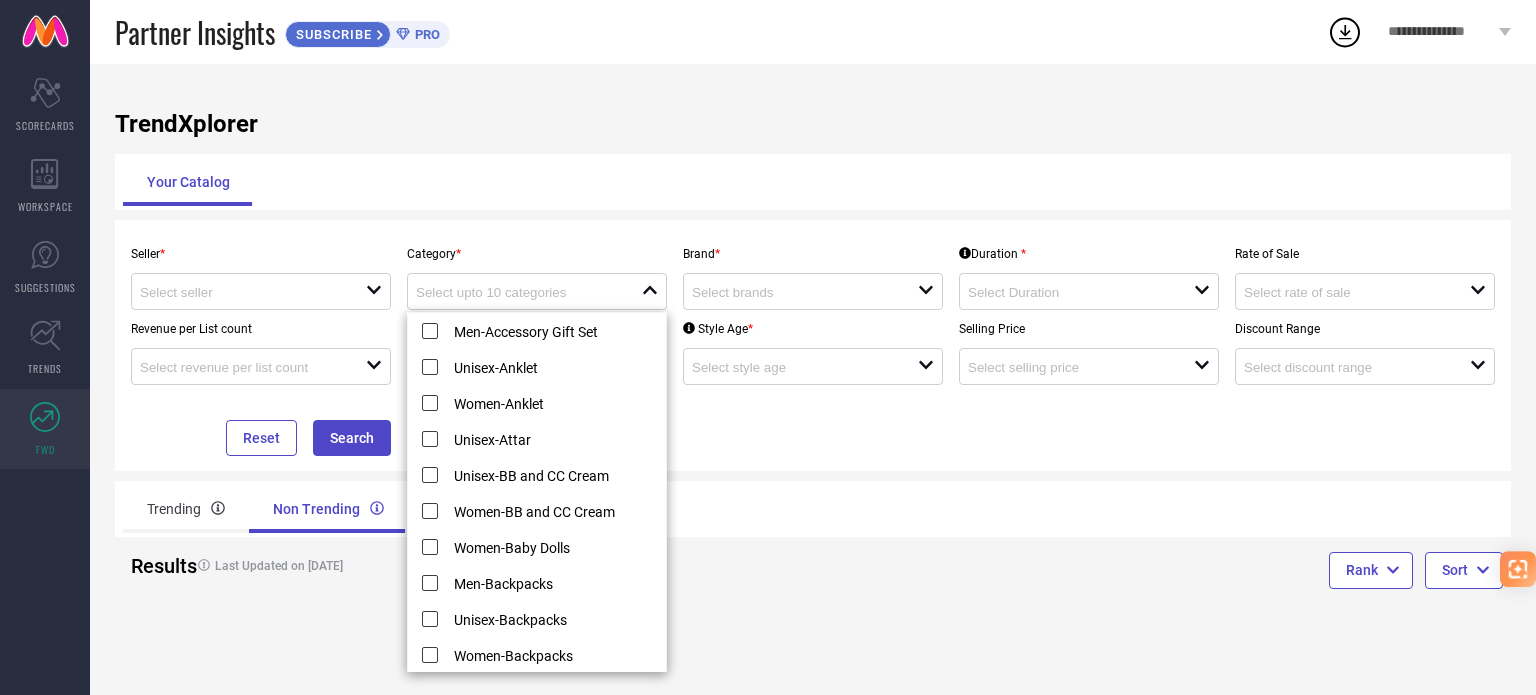 click on "Seller * open Category * open Brand * open Duration * open Rate of Sale open Revenue per List count open Number of days live open Style Age * open Selling Price open Discount Range open Reset Search" at bounding box center [813, 345] 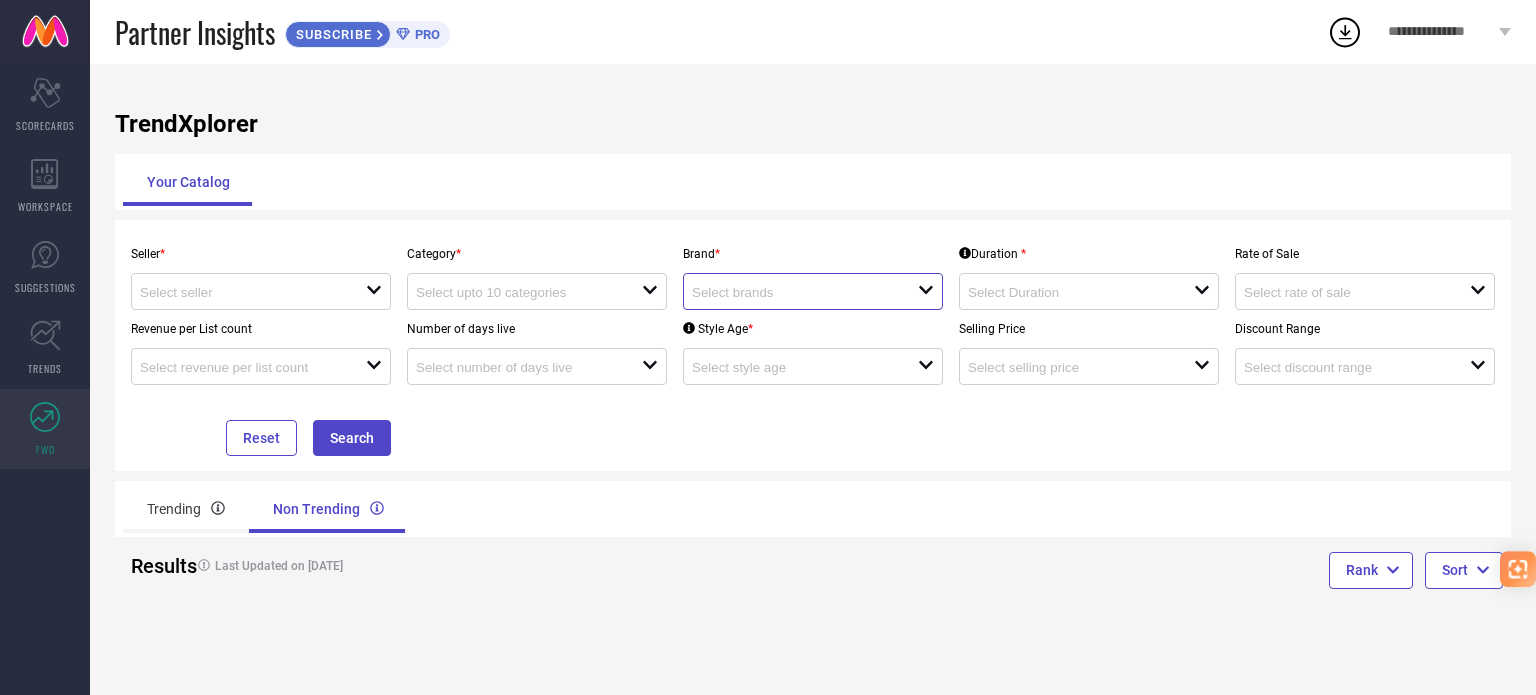 click at bounding box center (793, 292) 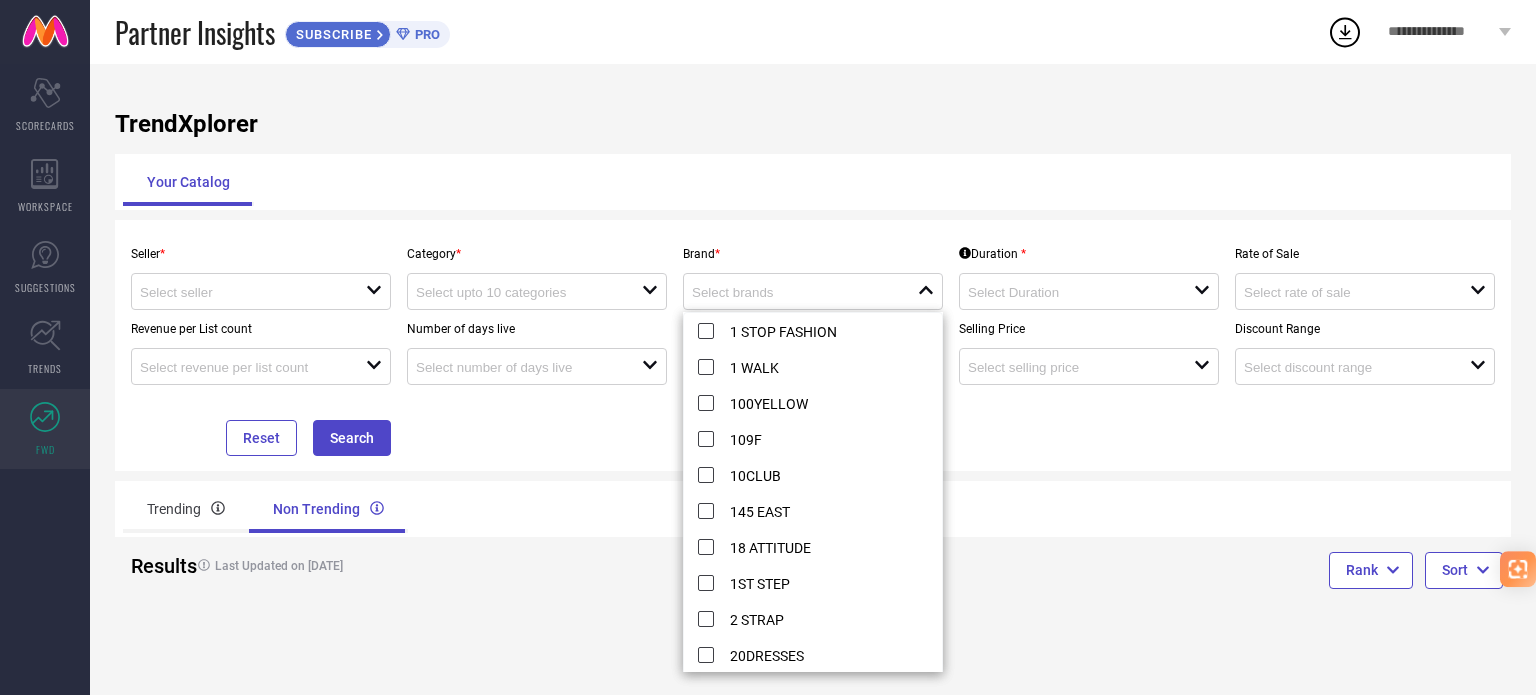 click on "Brand  * close" at bounding box center (813, 272) 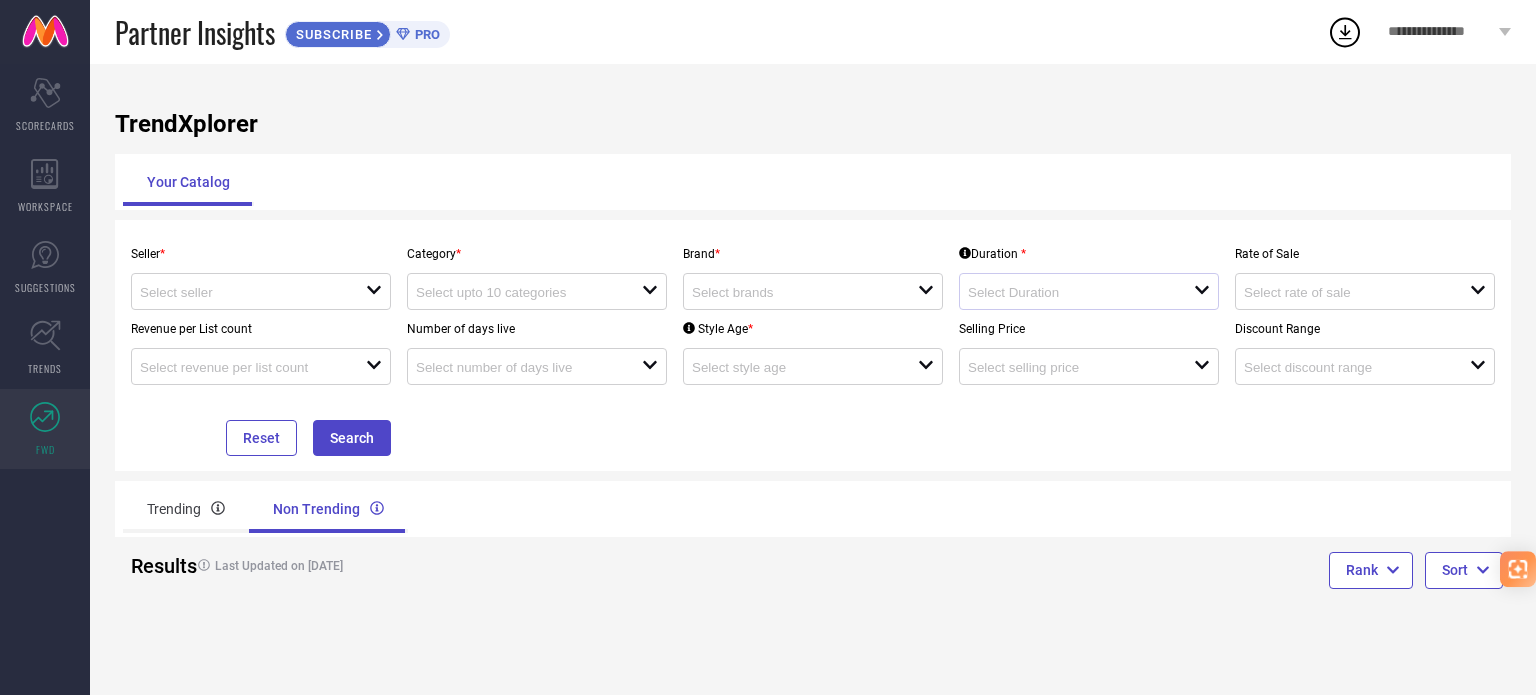 drag, startPoint x: 1035, startPoint y: 275, endPoint x: 1043, endPoint y: 282, distance: 10.630146 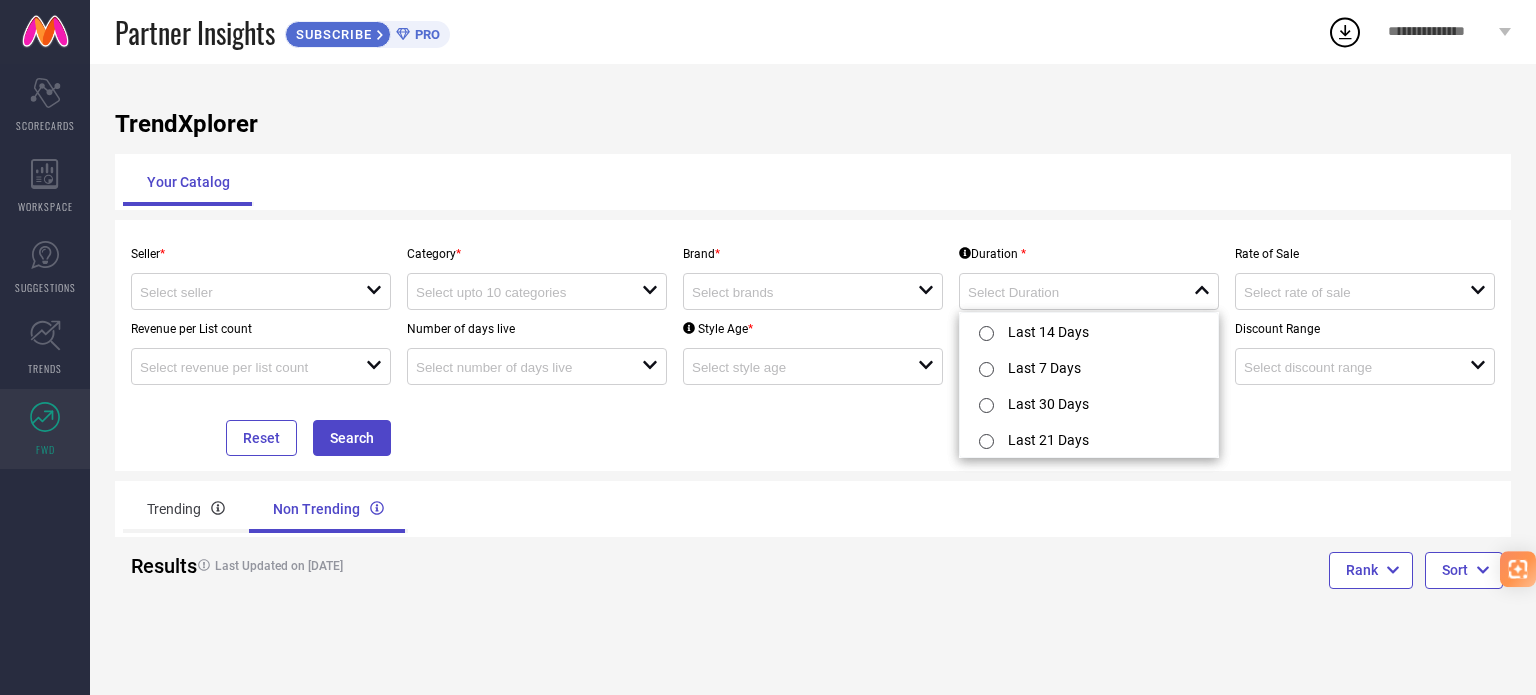 click on "Seller * open Category * open Brand * open Duration * close Rate of Sale open Revenue per List count open Number of days live open Style Age * open Selling Price open Discount Range open Reset Search" at bounding box center [813, 345] 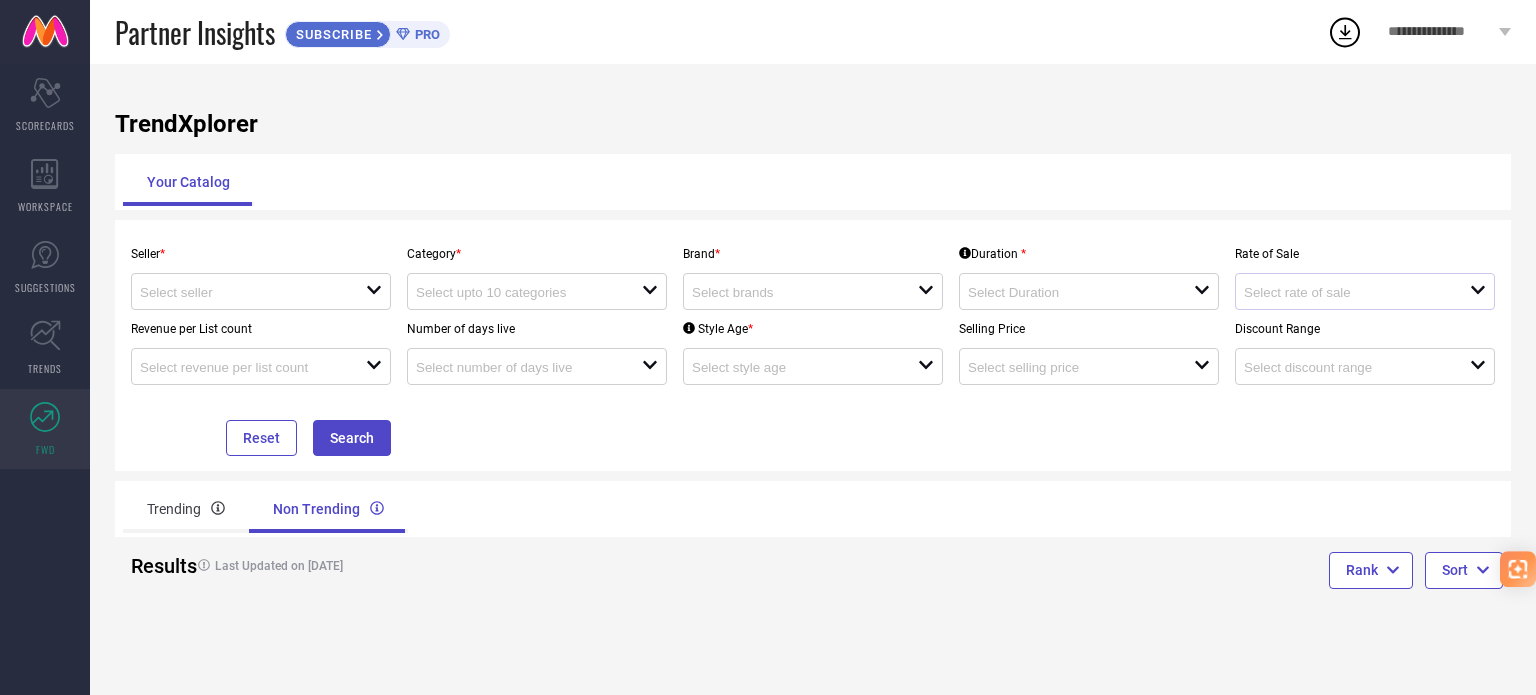 click on "open" at bounding box center (1365, 291) 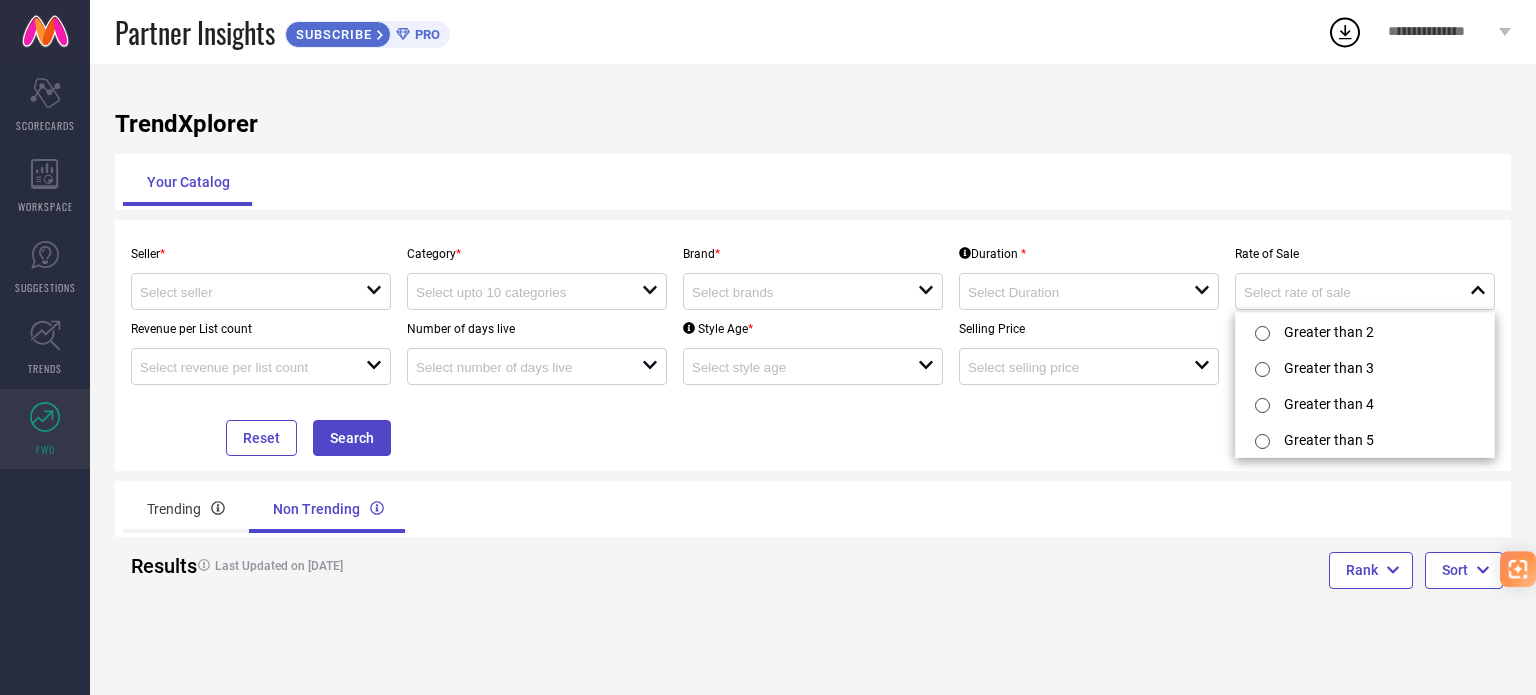 click on "Duration * open" at bounding box center [1089, 272] 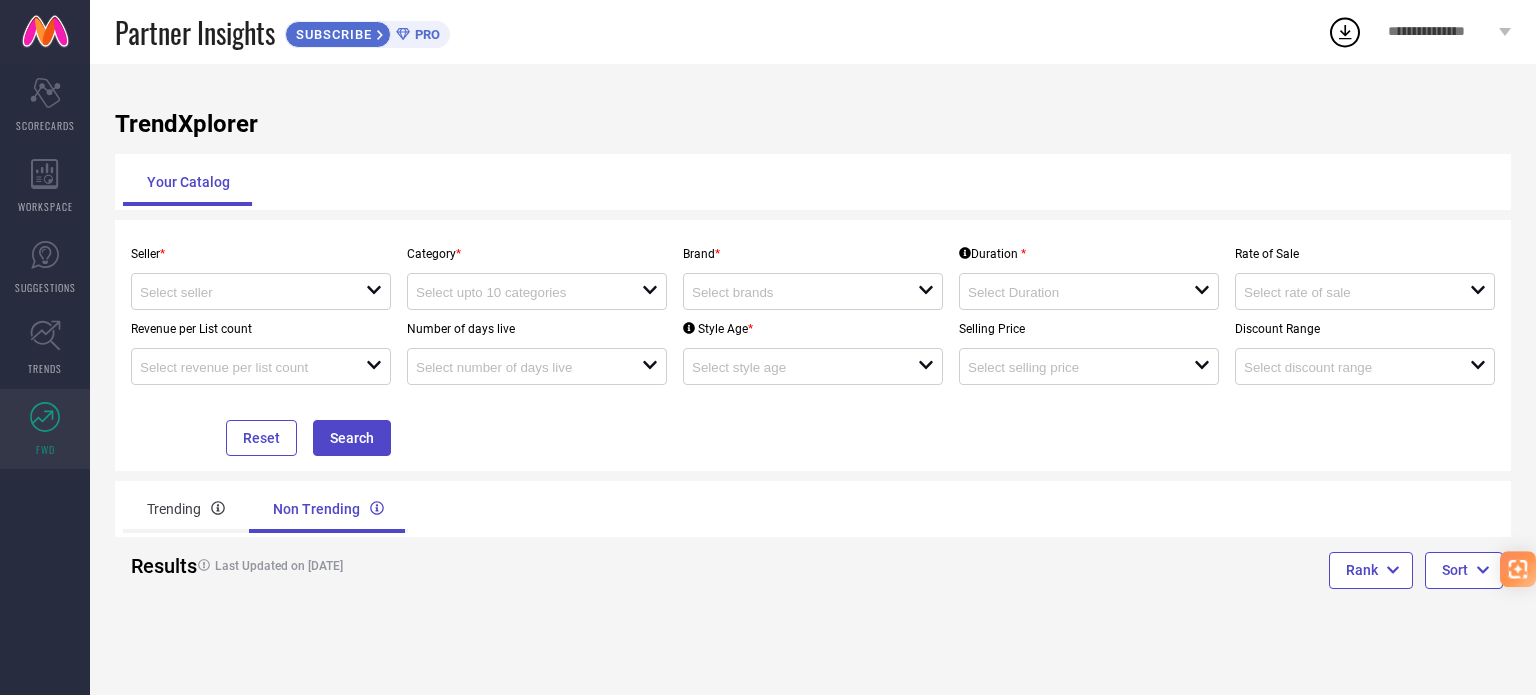 click on "**********" at bounding box center [1441, 32] 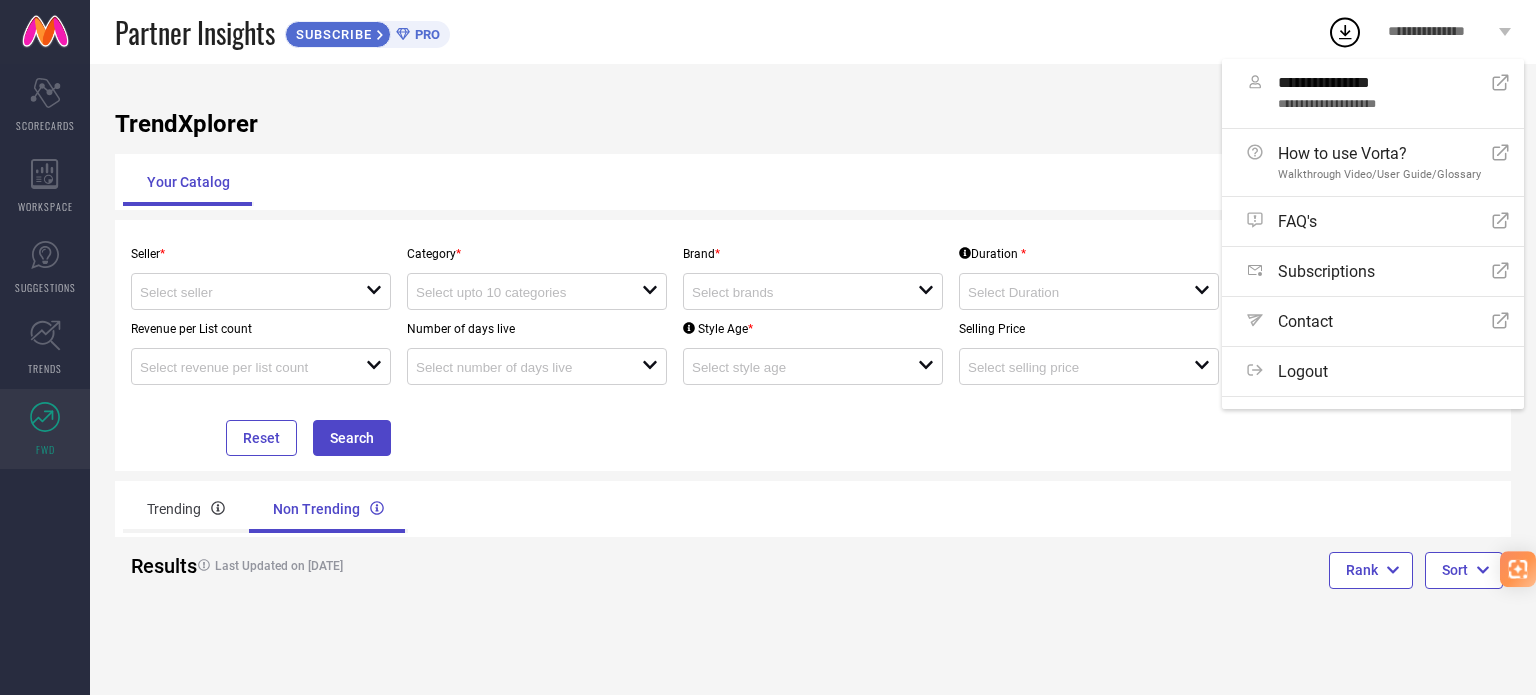 click on "Seller * open Category * open Brand * open Duration * open Rate of Sale open Revenue per List count open Number of days live open Style Age * open Selling Price open Discount Range open Reset Search" at bounding box center (813, 345) 